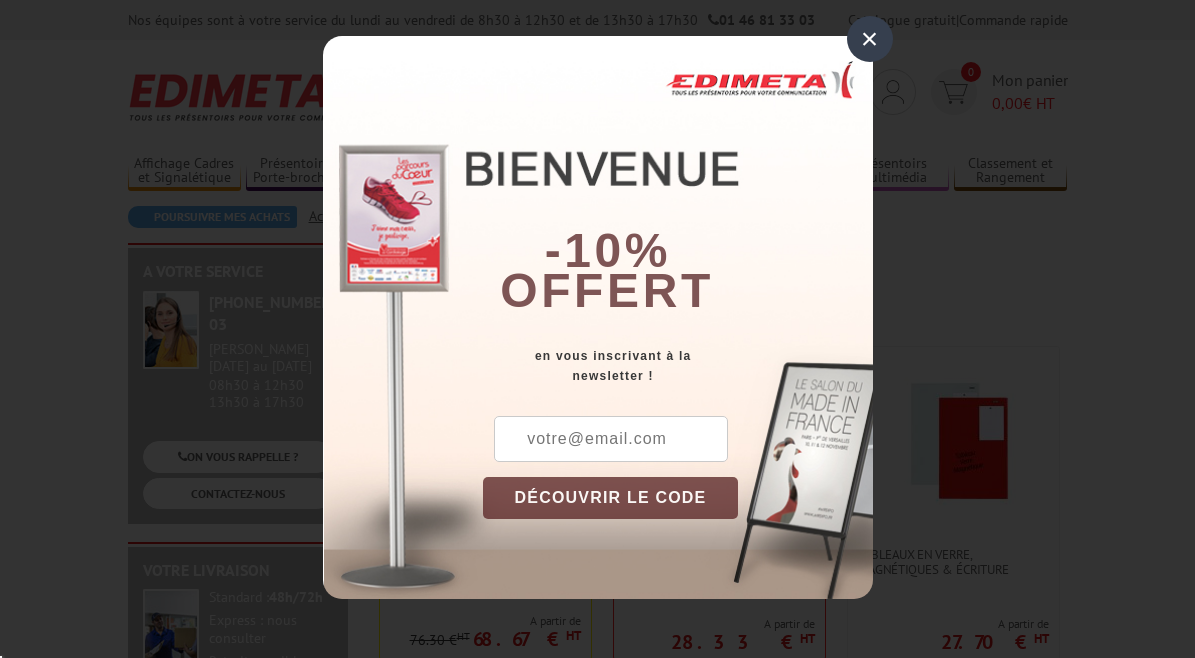 scroll, scrollTop: 0, scrollLeft: 0, axis: both 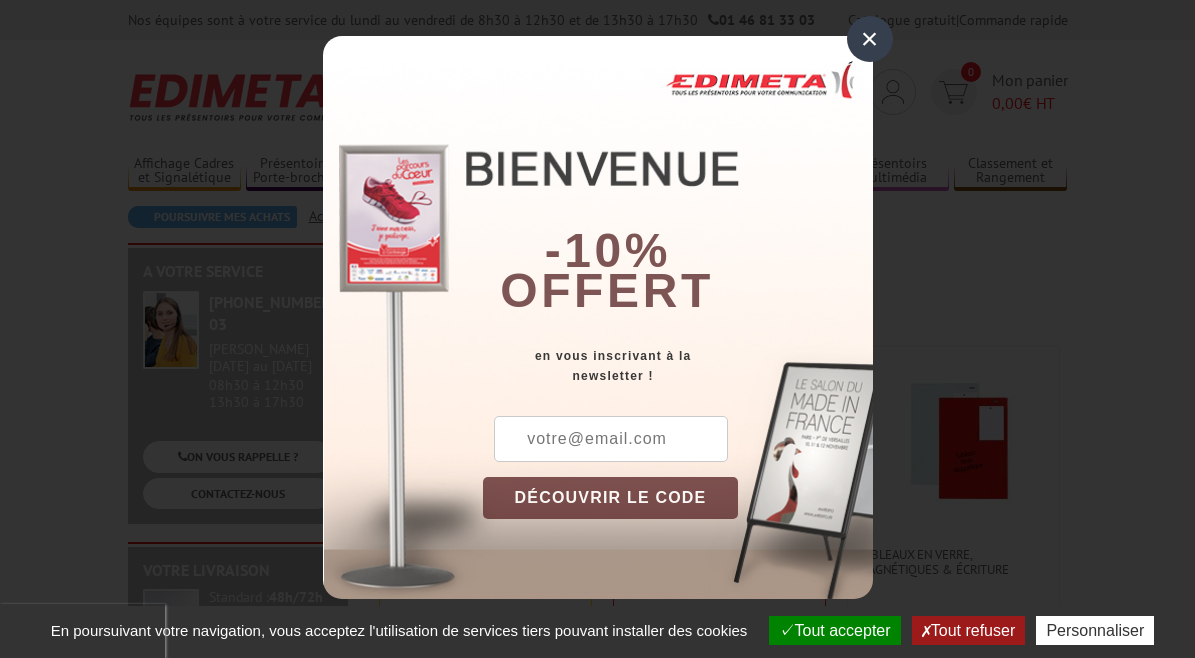 click on "-10%     offert" at bounding box center [678, 191] 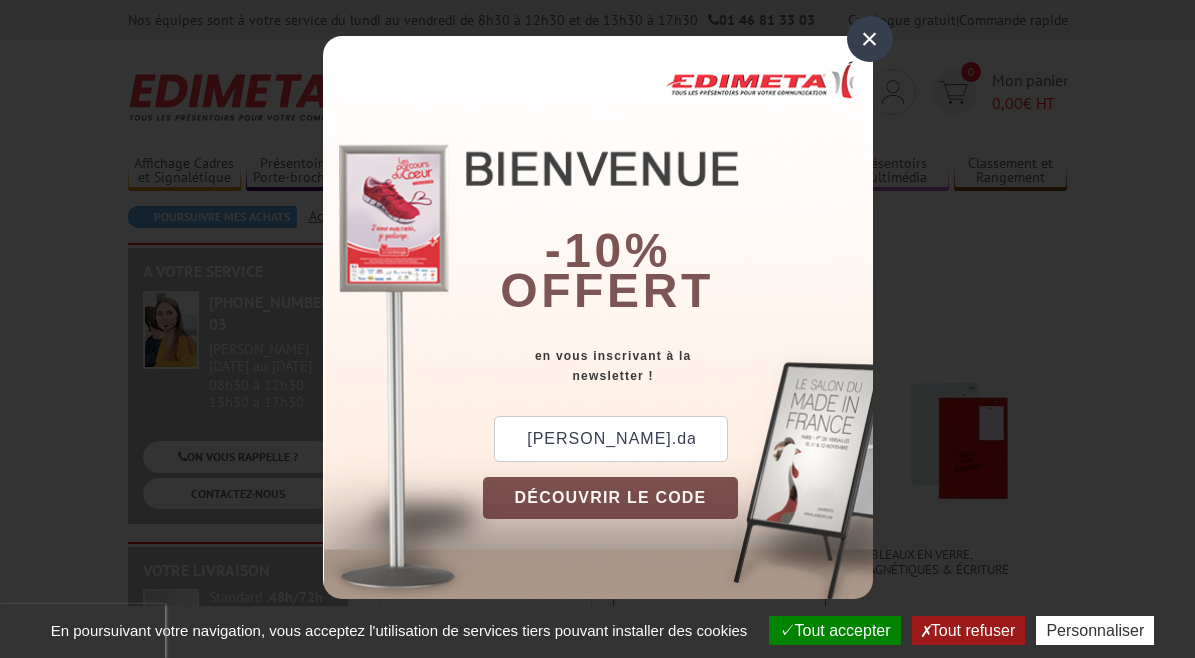 type on "sylvie.danat" 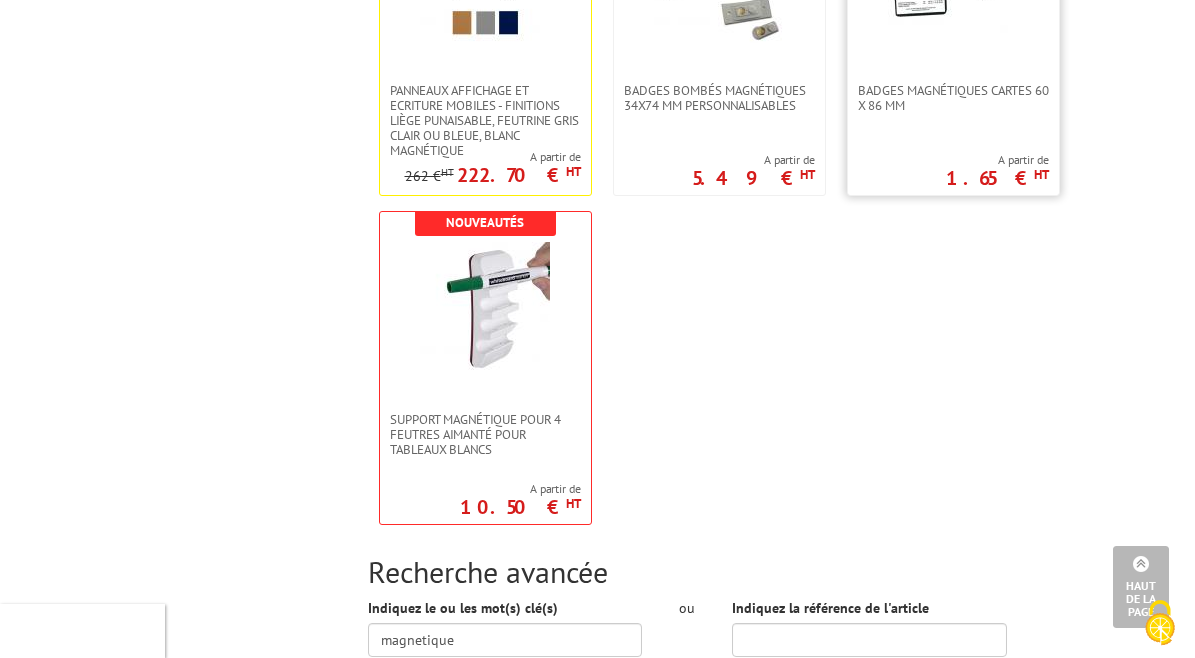 scroll, scrollTop: 1793, scrollLeft: 0, axis: vertical 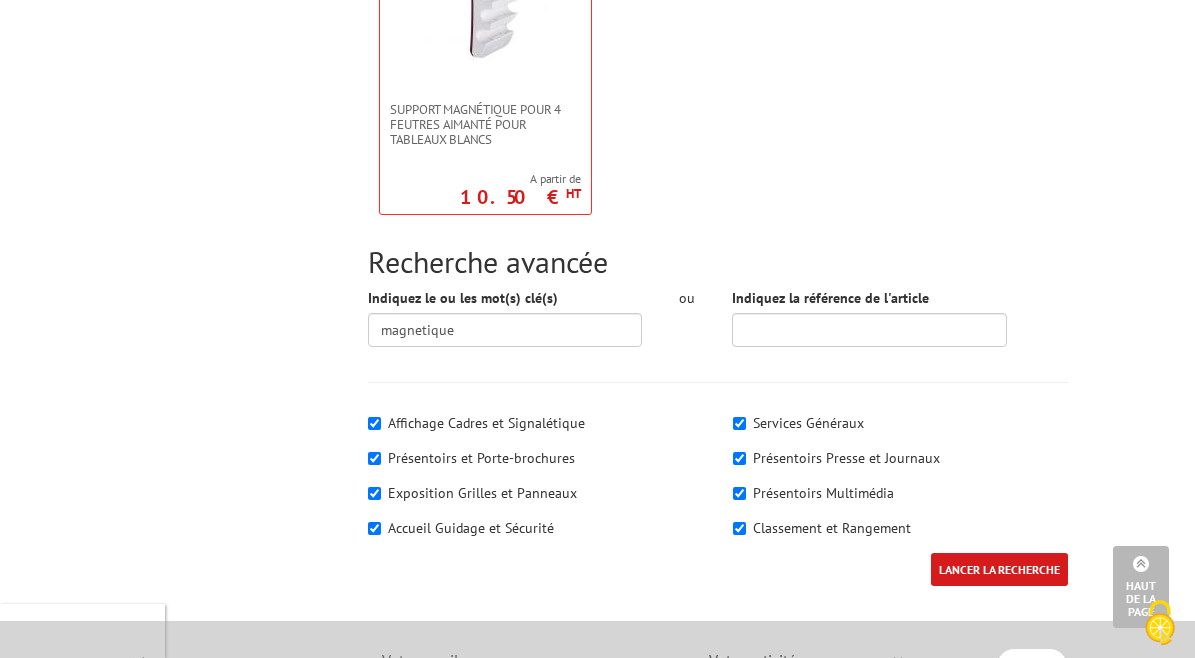 click on "Affichage Cadres et Signalétique" at bounding box center [486, 423] 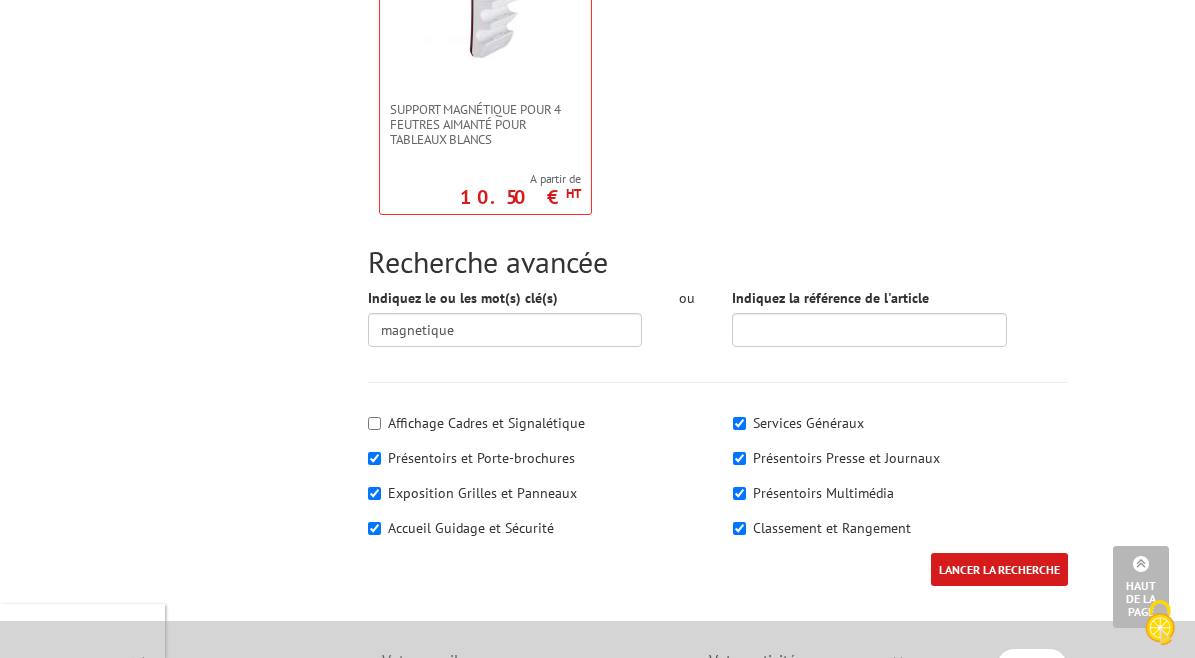click on "Affichage Cadres et Signalétique" at bounding box center [374, 423] 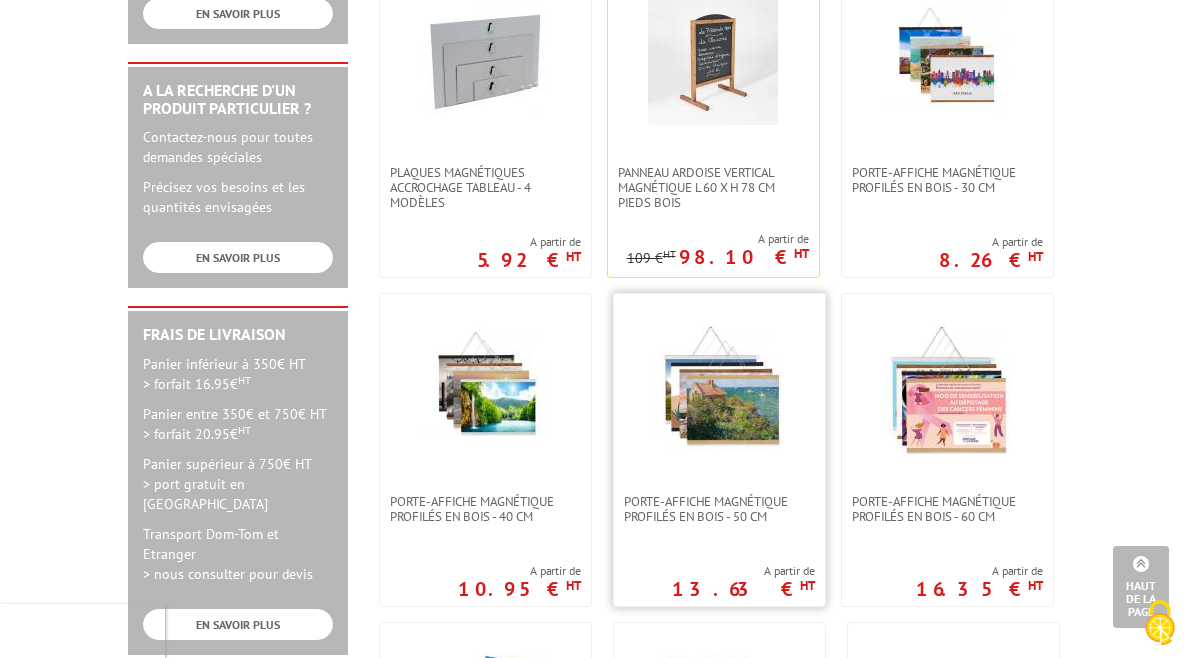 scroll, scrollTop: 712, scrollLeft: 0, axis: vertical 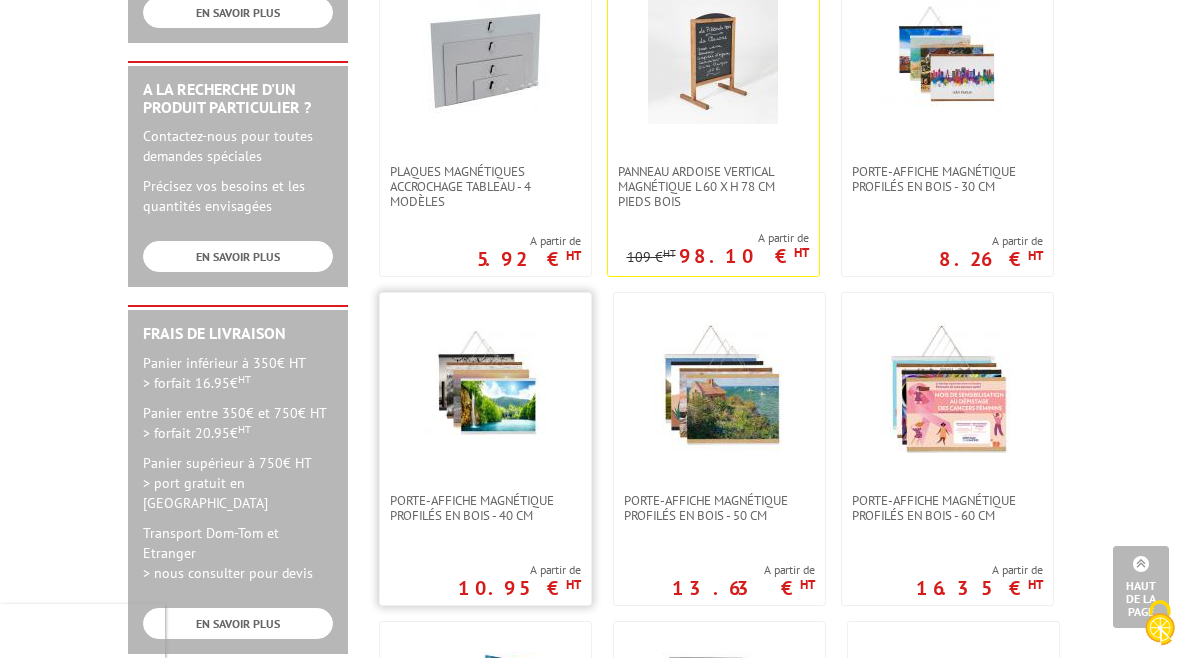 click at bounding box center [485, 393] 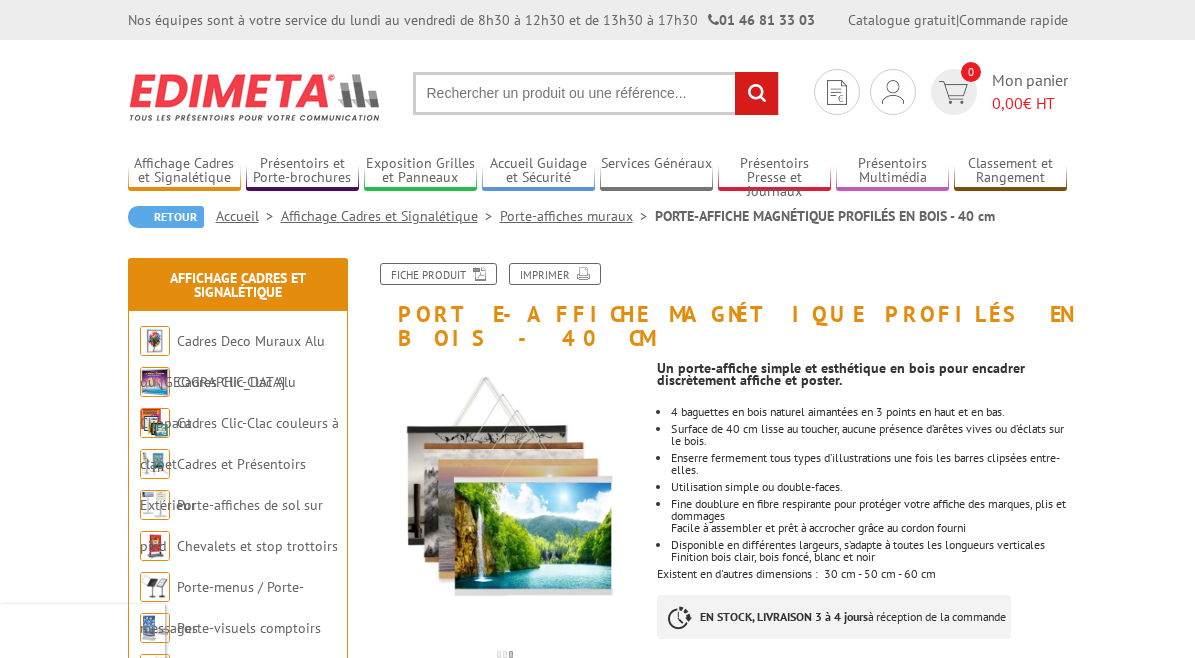 scroll, scrollTop: 0, scrollLeft: 0, axis: both 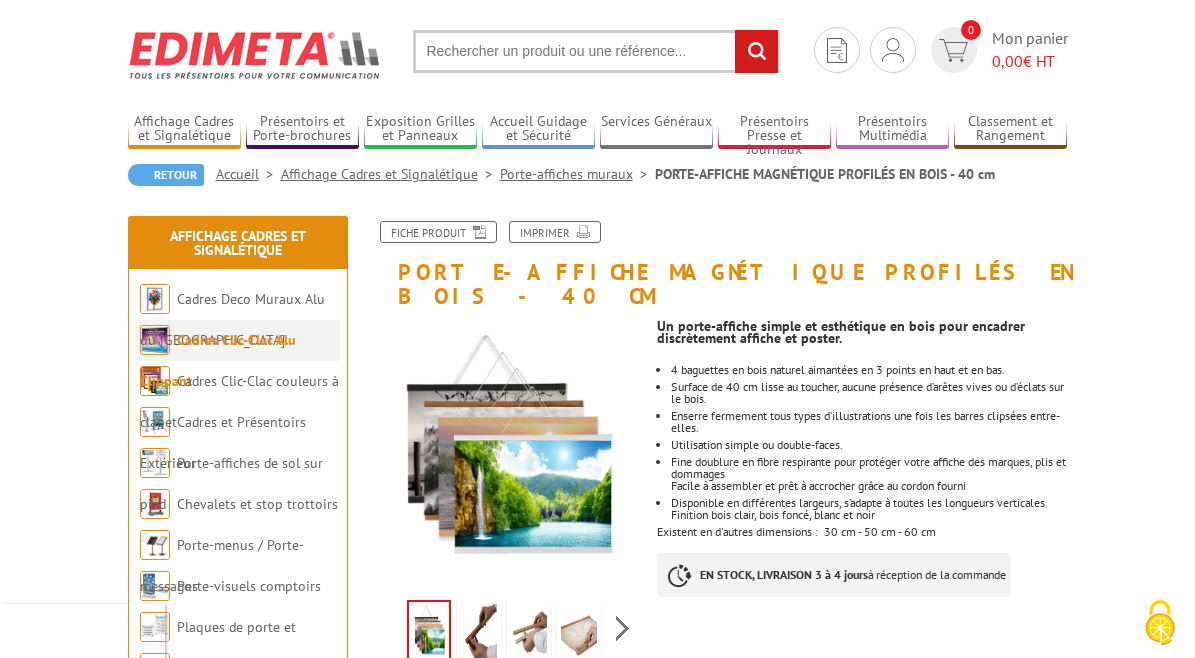 click on "Cadres Clic-Clac Alu Clippant" at bounding box center (218, 360) 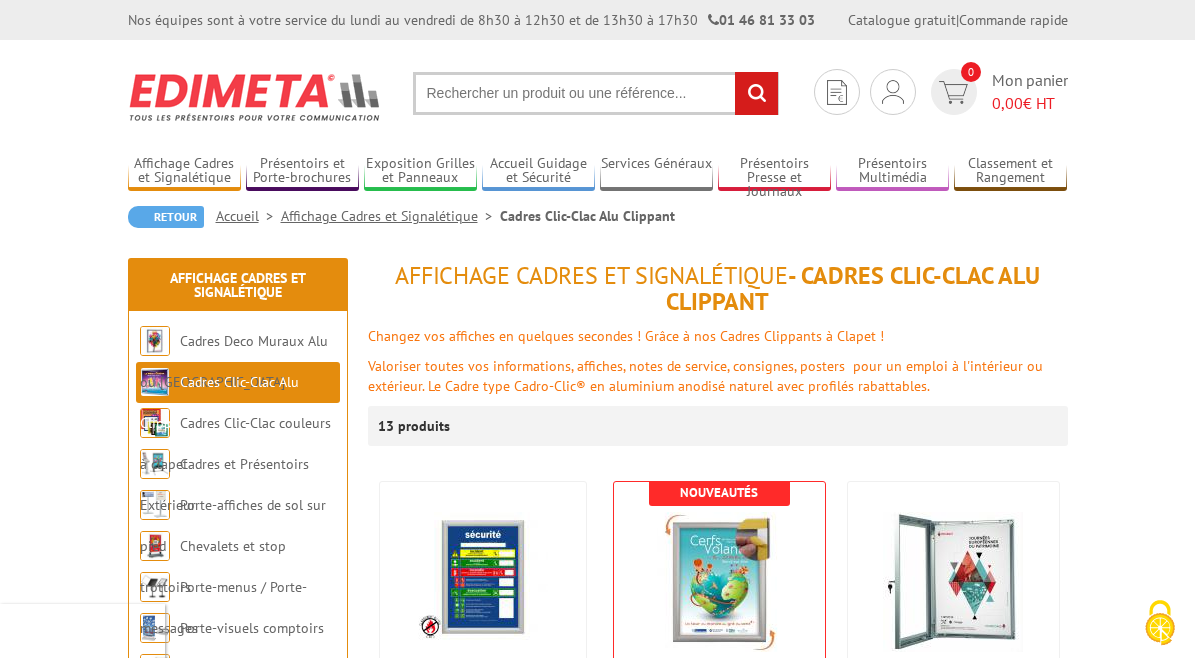 scroll, scrollTop: 0, scrollLeft: 0, axis: both 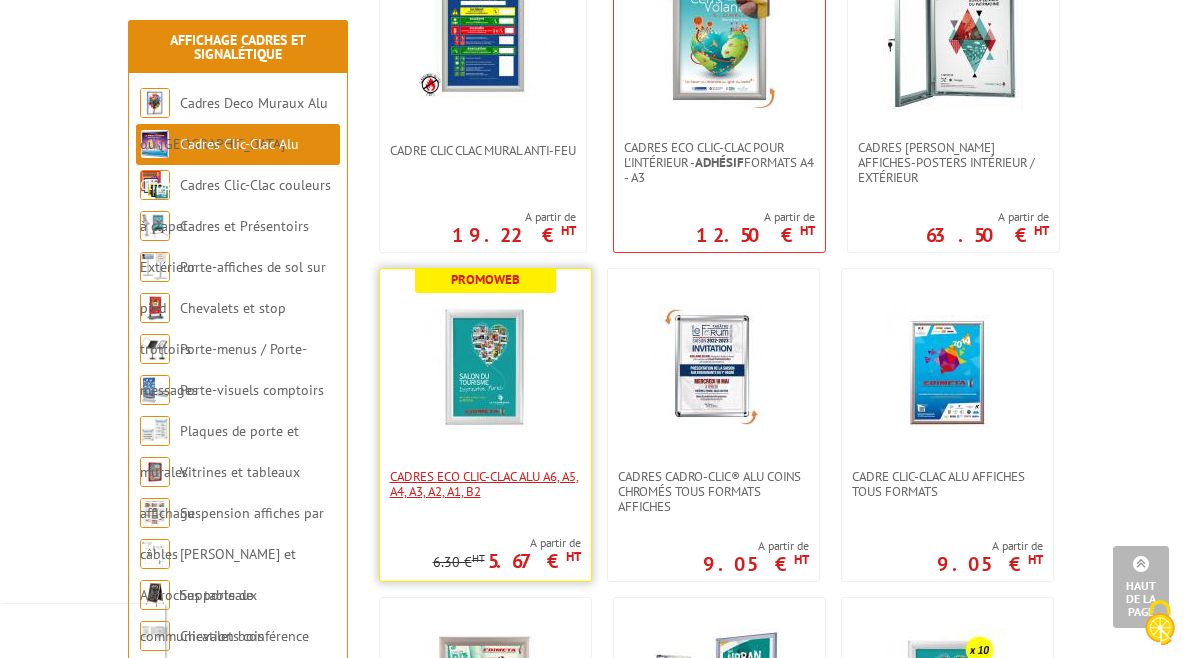 click on "Cadres Eco Clic-Clac alu A6, A5, A4, A3, A2, A1, B2" at bounding box center [485, 484] 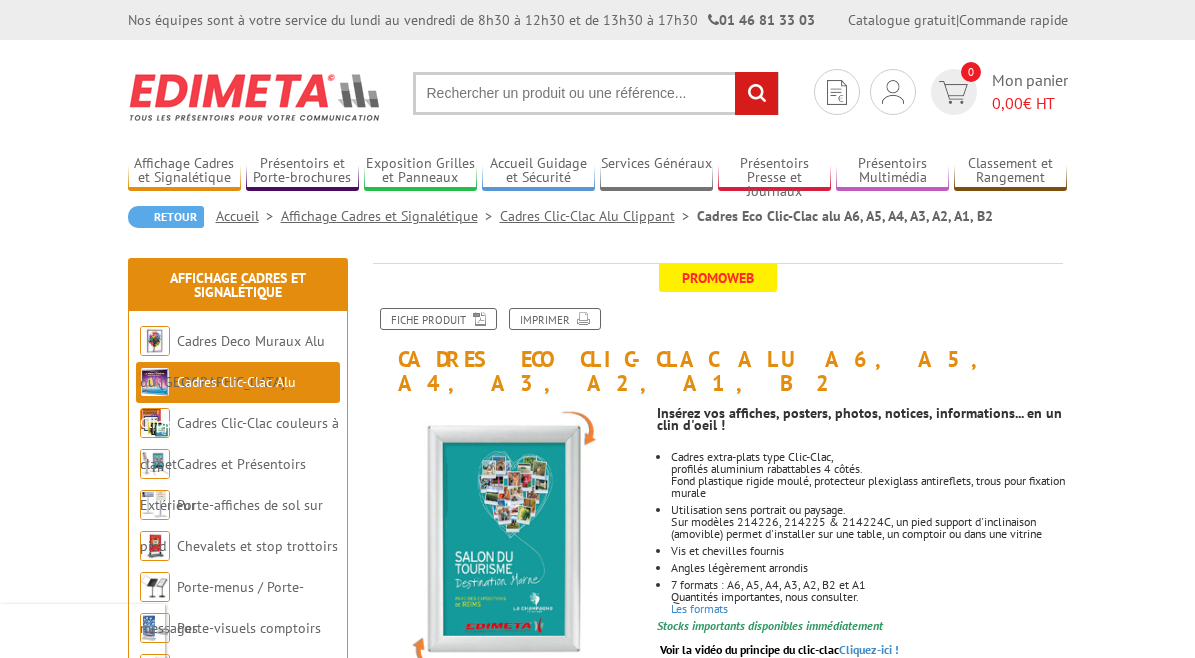 scroll, scrollTop: 0, scrollLeft: 0, axis: both 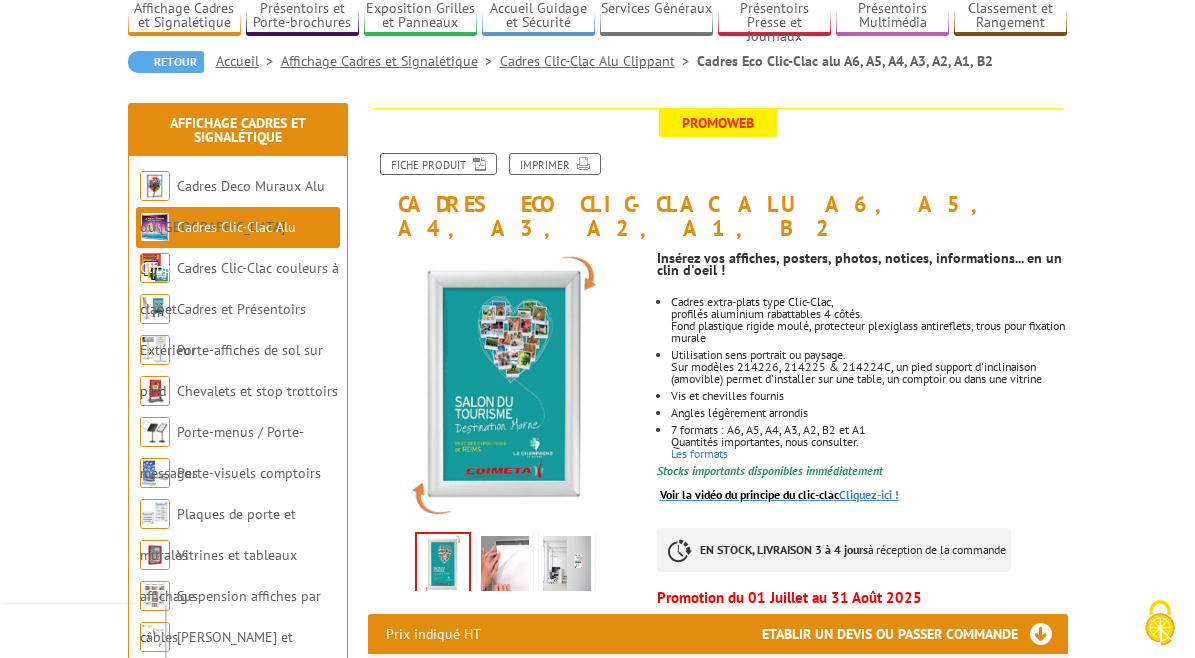 click on "Voir la vidéo du principe du clic-clac  Cliquez-ici !" at bounding box center (779, 494) 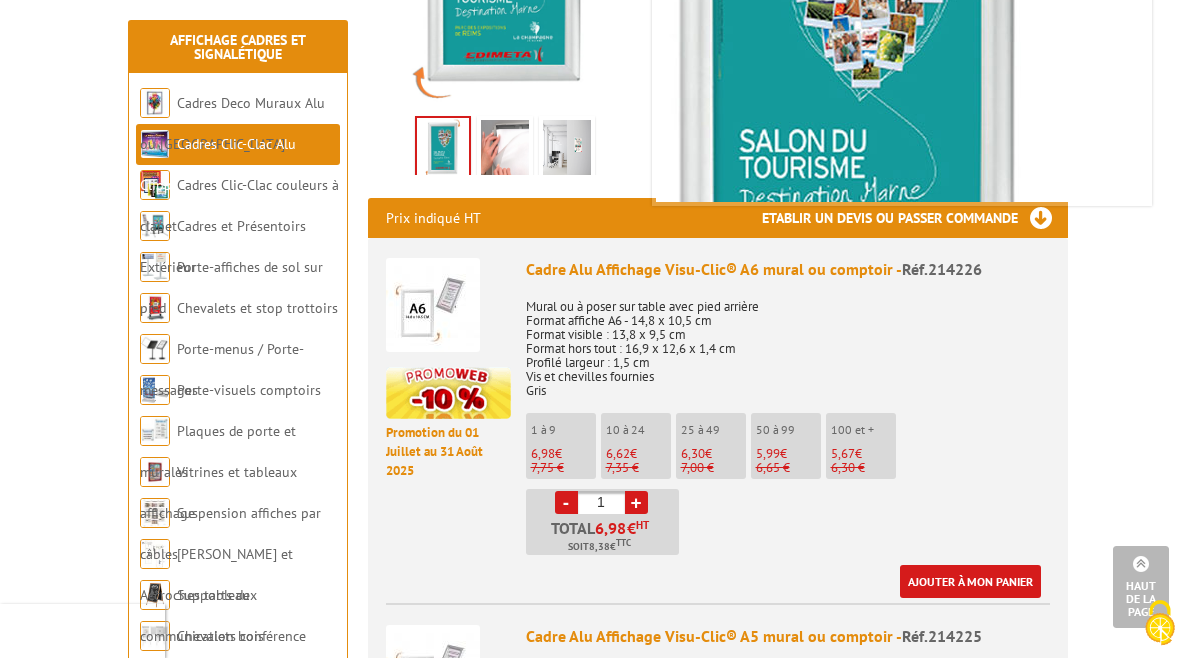 scroll, scrollTop: 573, scrollLeft: 0, axis: vertical 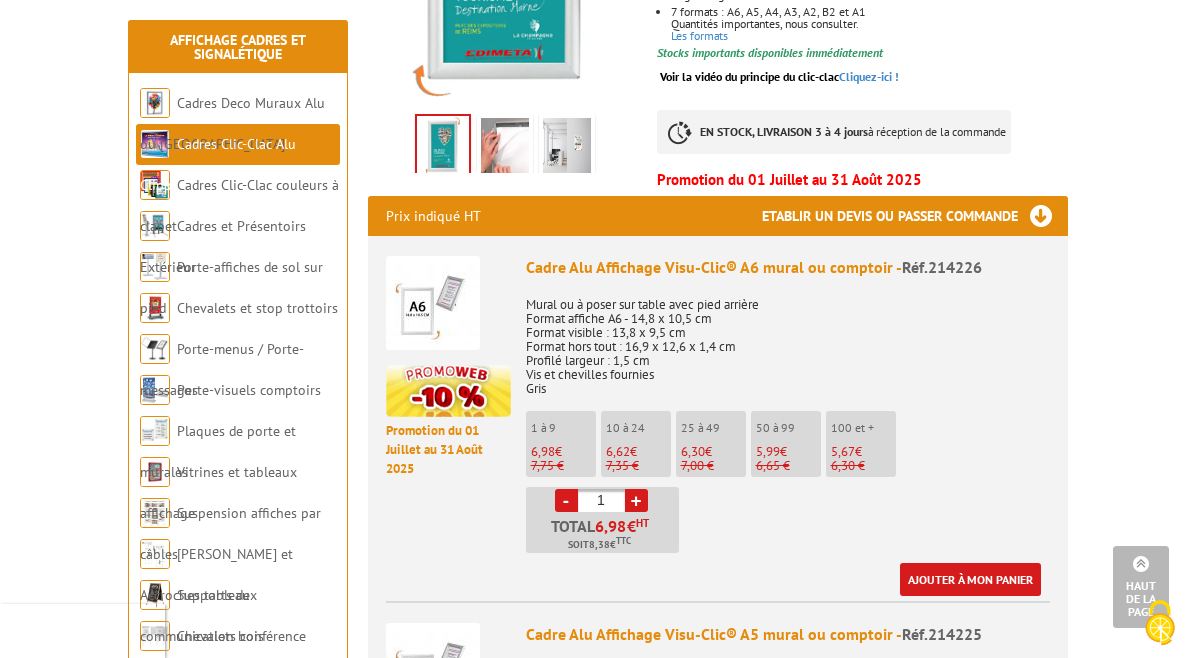 click on "Mural ou à poser sur table avec pied arrière Format affiche A6 - 14,8 x 10,5 cm Format visible : 13,8 x 9,5 cm Format hors tout : 16,9 x 12,6 x 1,4 cm Profilé largeur : 1,5 cm Vis et chevilles fournies Gris" at bounding box center (788, 340) 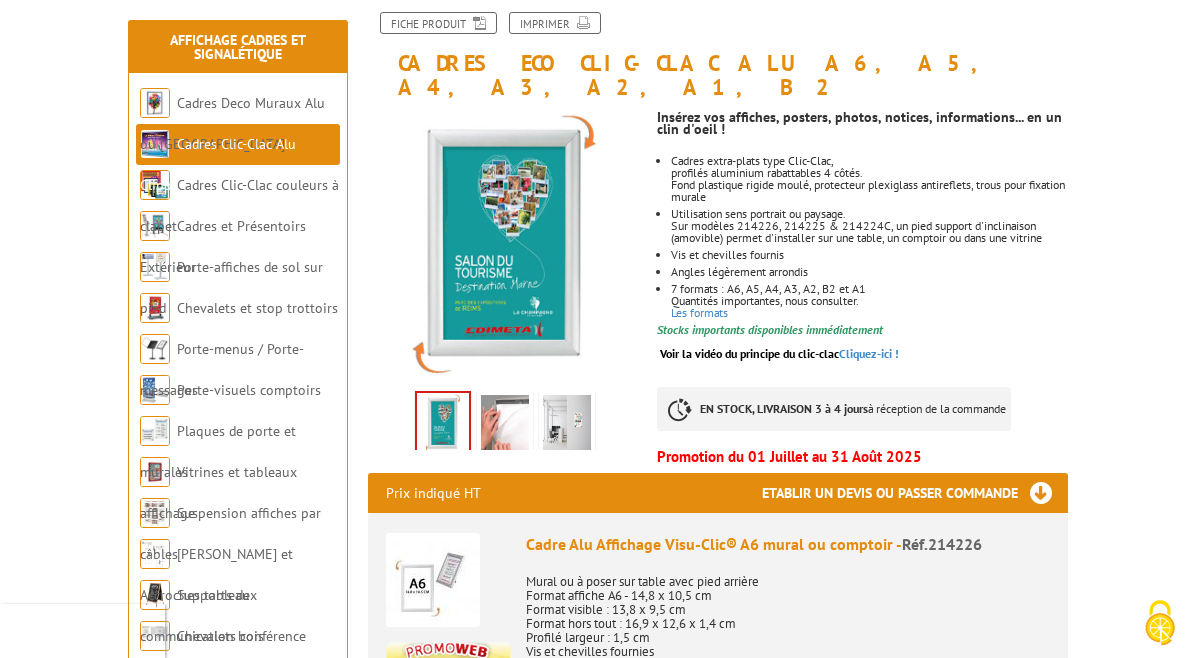 scroll, scrollTop: 301, scrollLeft: 0, axis: vertical 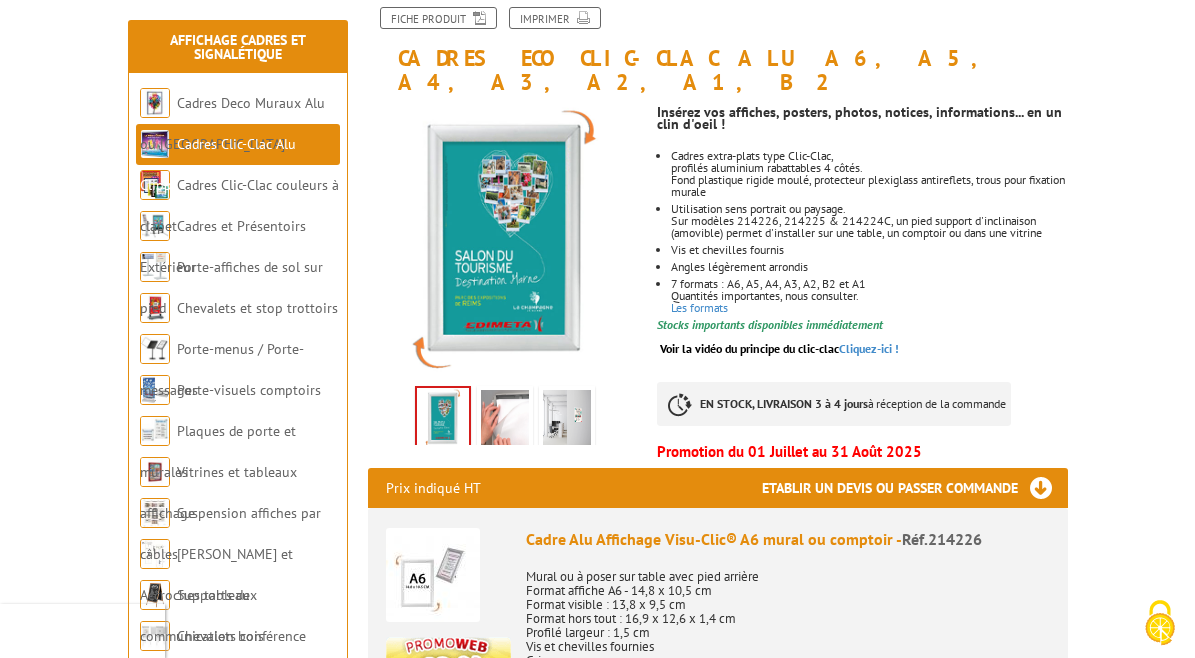 click at bounding box center [443, 419] 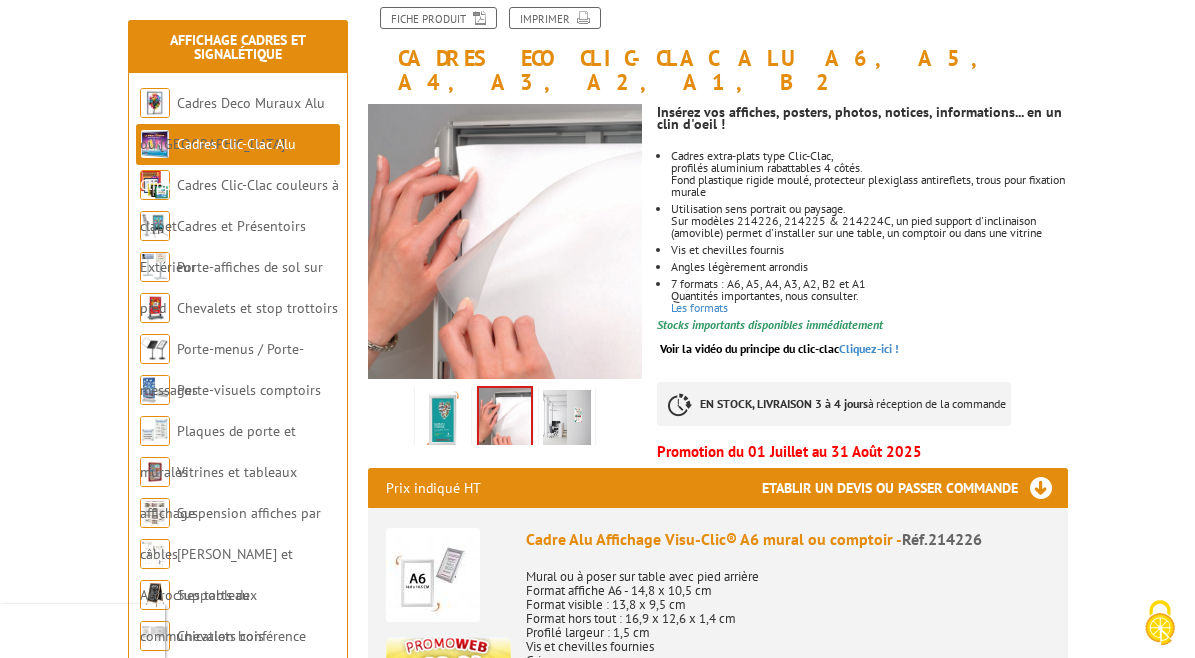 click at bounding box center [567, 421] 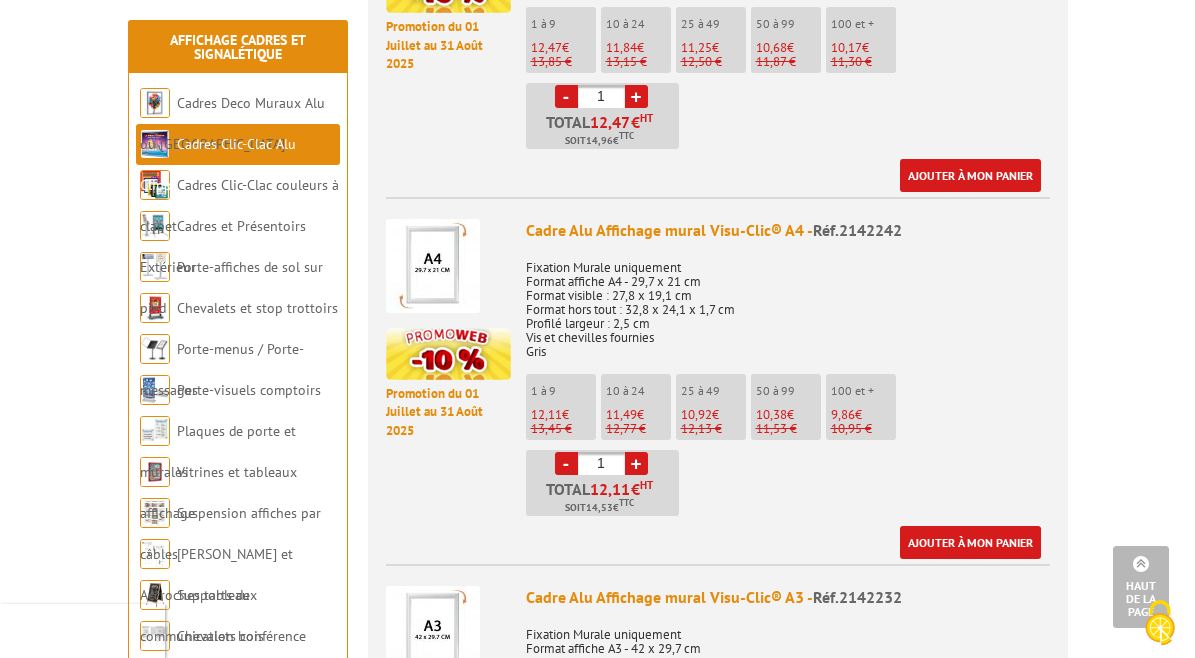 scroll, scrollTop: 1709, scrollLeft: 0, axis: vertical 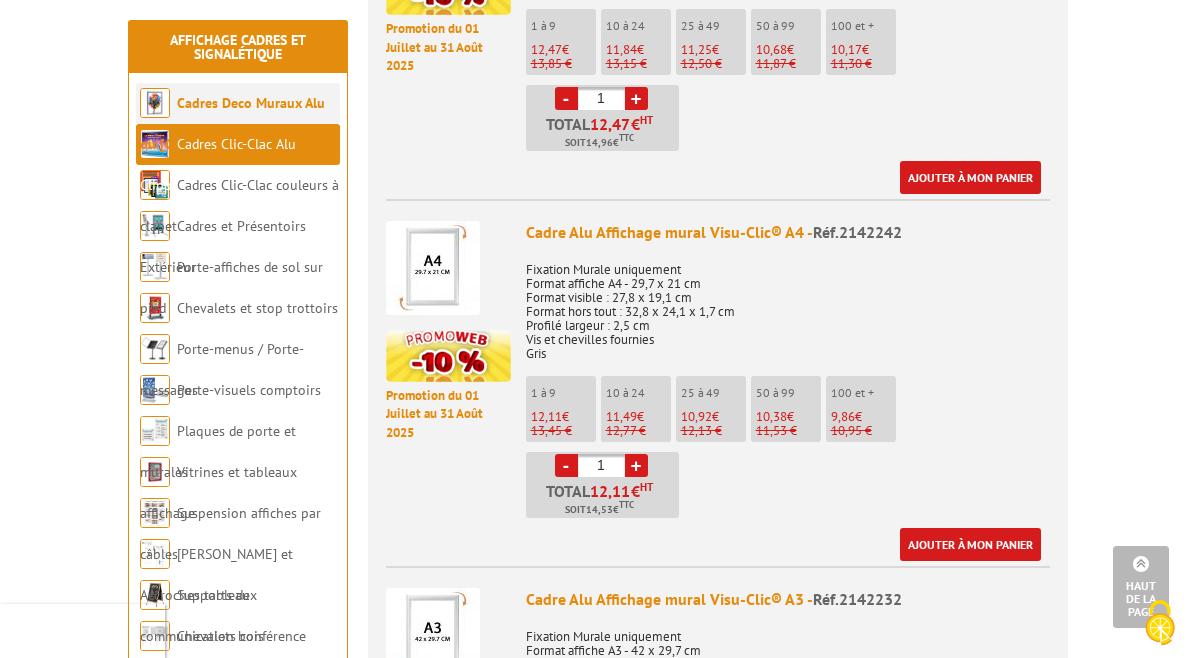 click on "Cadres Deco Muraux Alu ou [GEOGRAPHIC_DATA]" at bounding box center (232, 123) 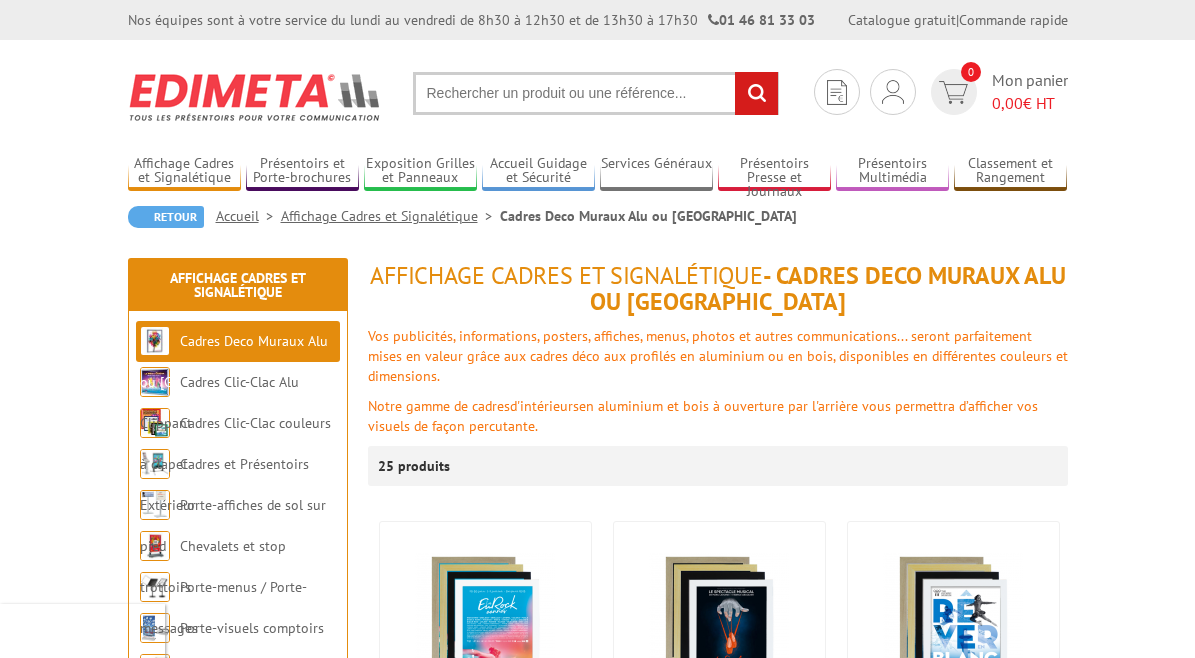 scroll, scrollTop: 0, scrollLeft: 0, axis: both 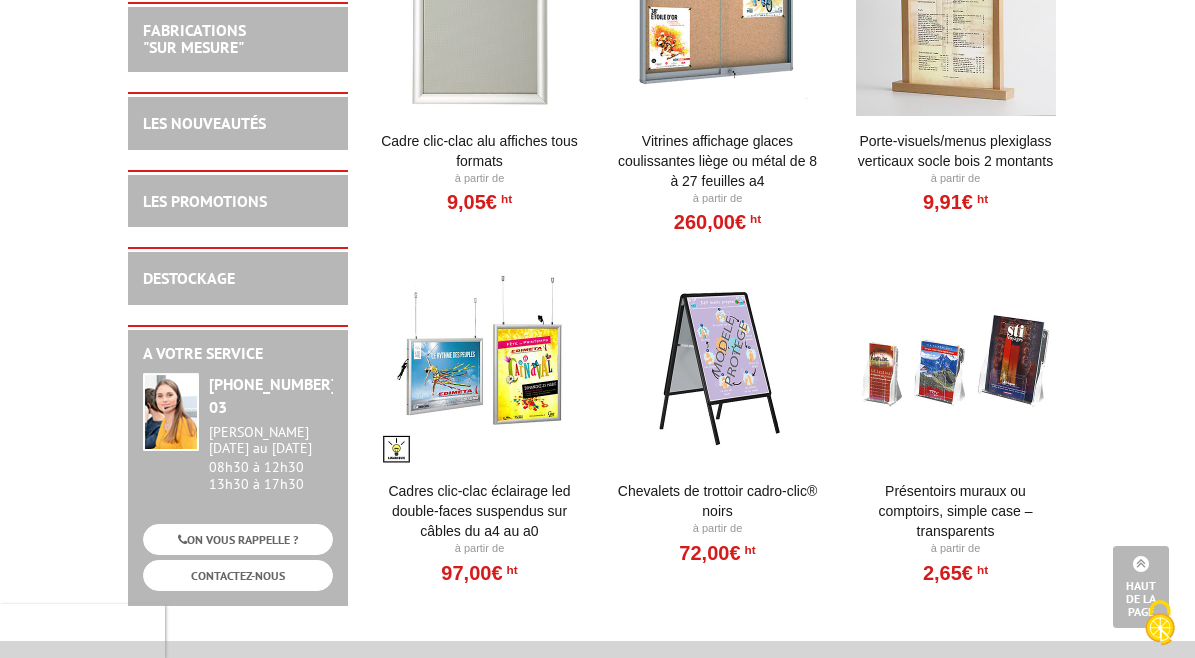 click on "Cadres clic-clac éclairage LED double-faces suspendus sur câbles du A4 au A0" at bounding box center (480, 511) 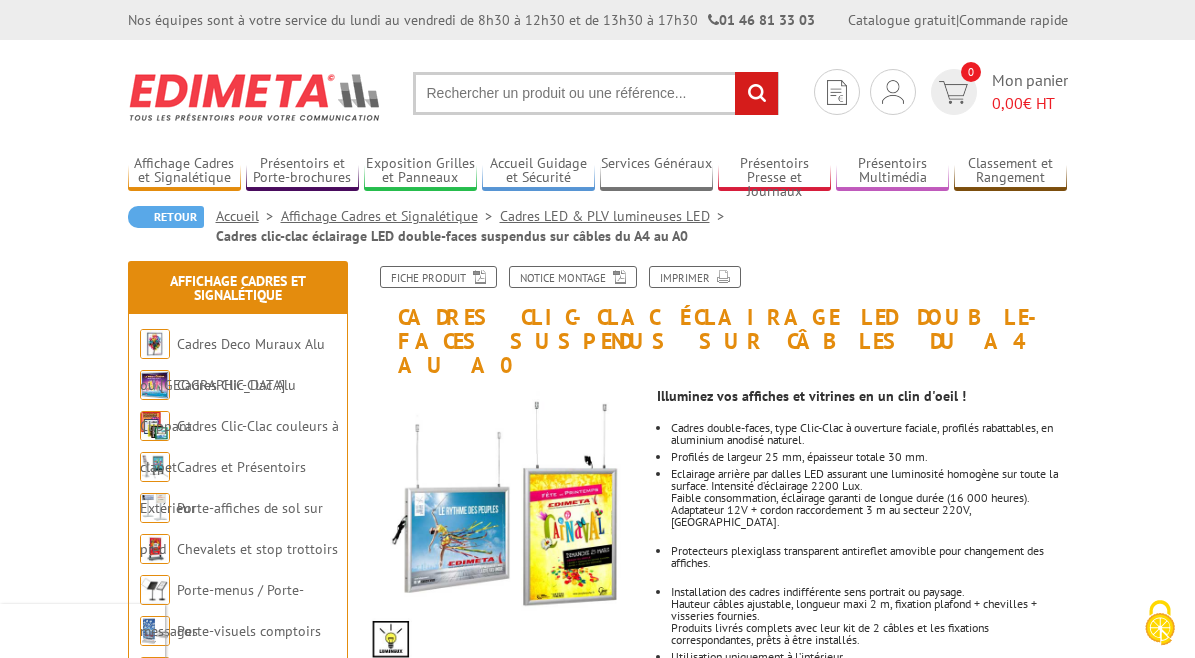 scroll, scrollTop: 0, scrollLeft: 0, axis: both 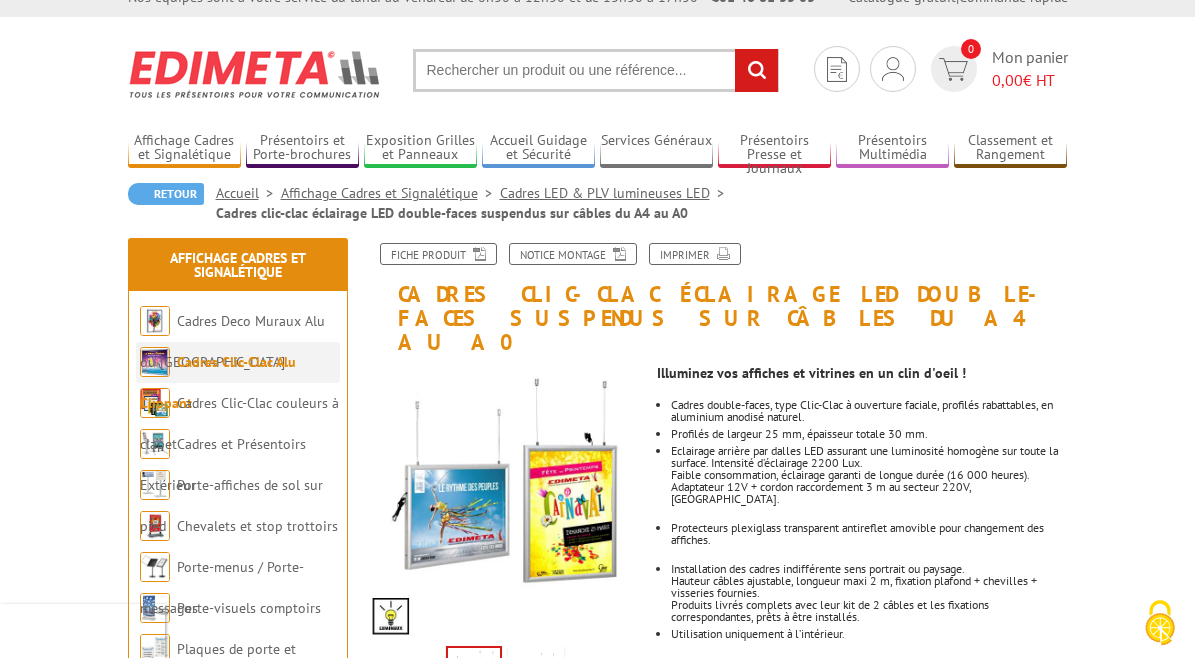 click on "Cadres Clic-Clac Alu Clippant" at bounding box center (218, 382) 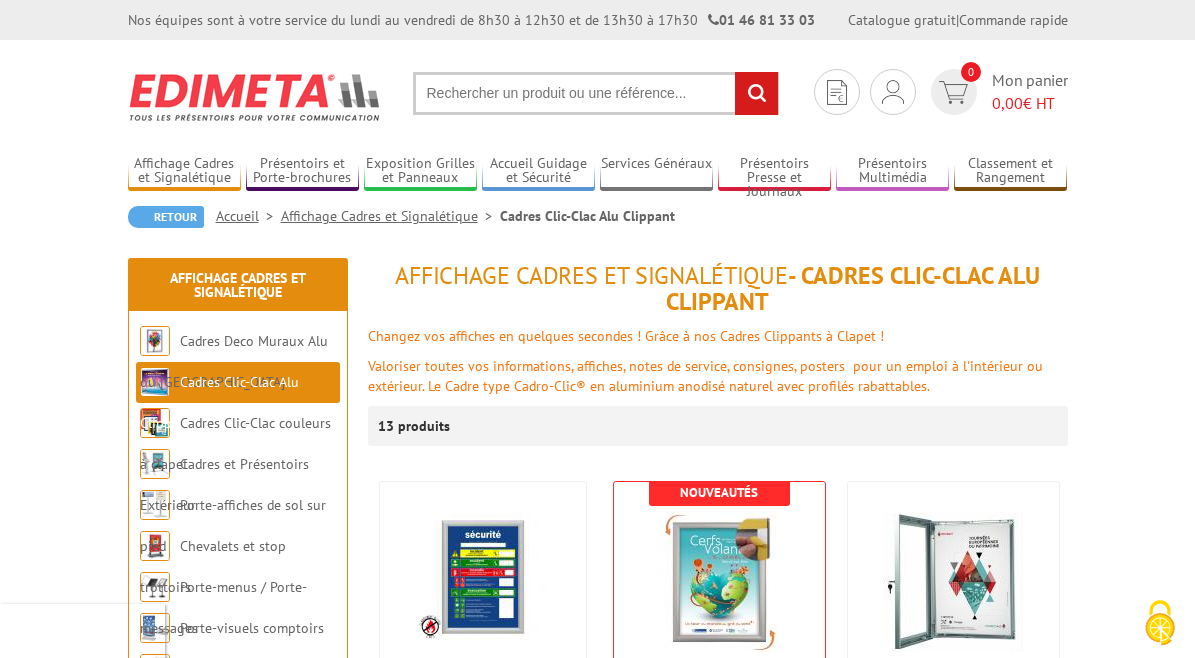scroll, scrollTop: 0, scrollLeft: 0, axis: both 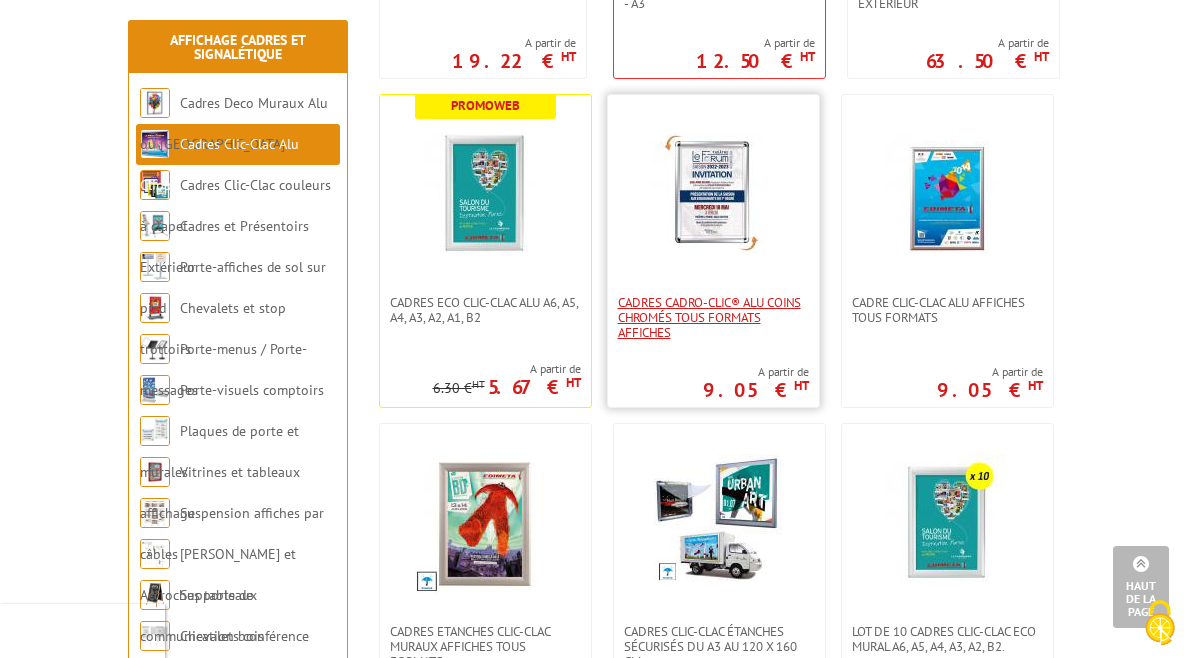 click on "Cadres Cadro-Clic® Alu coins chromés tous formats affiches" at bounding box center [713, 317] 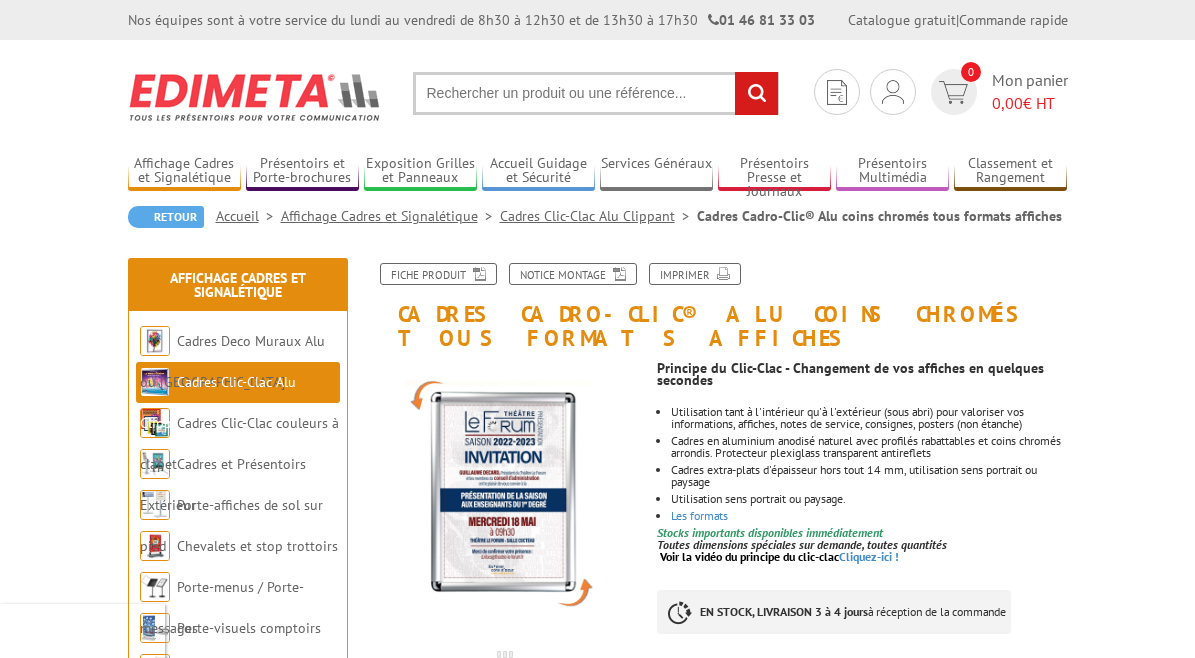 scroll, scrollTop: 0, scrollLeft: 0, axis: both 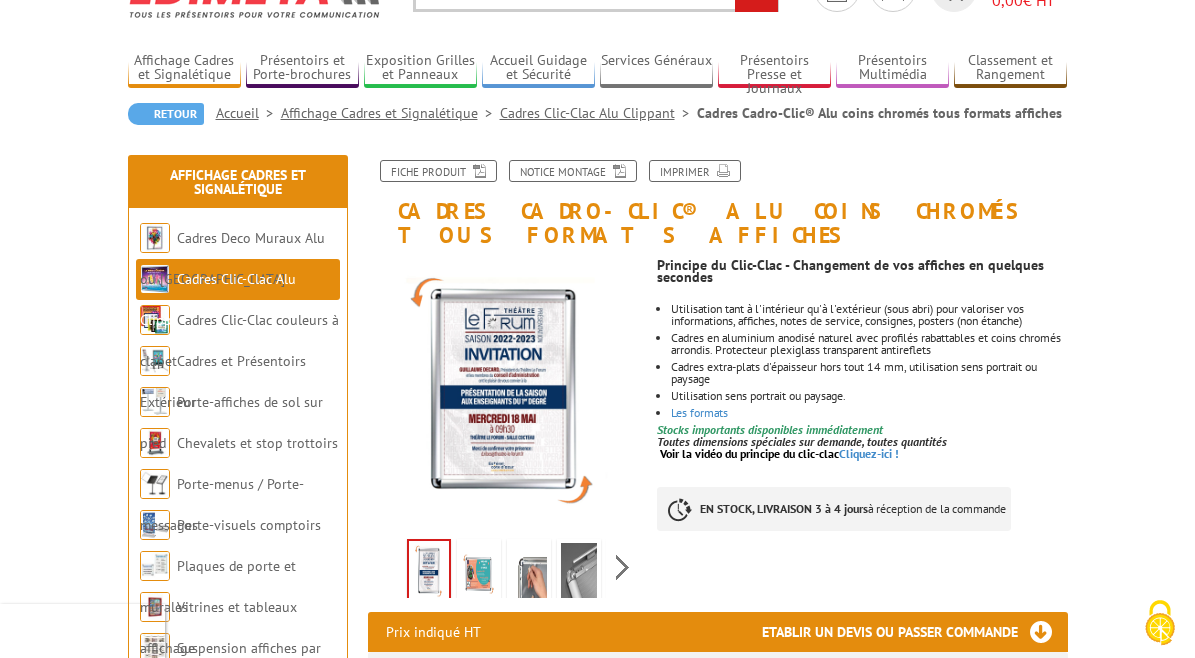 click at bounding box center [479, 574] 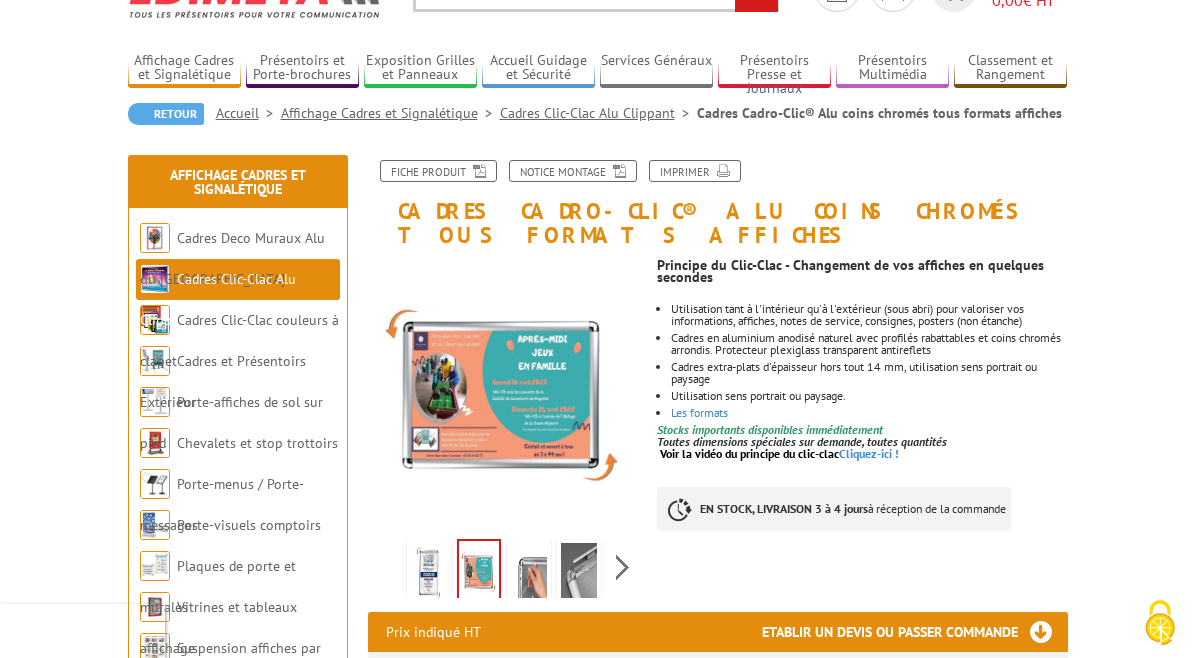 click at bounding box center (529, 574) 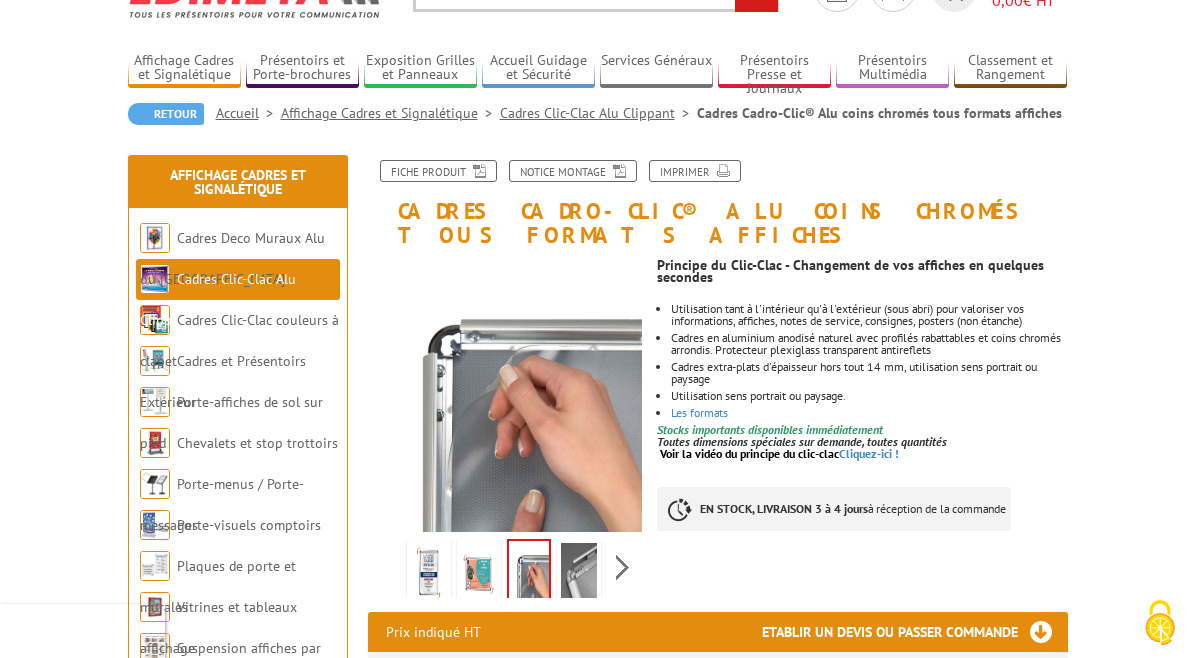 click at bounding box center (579, 574) 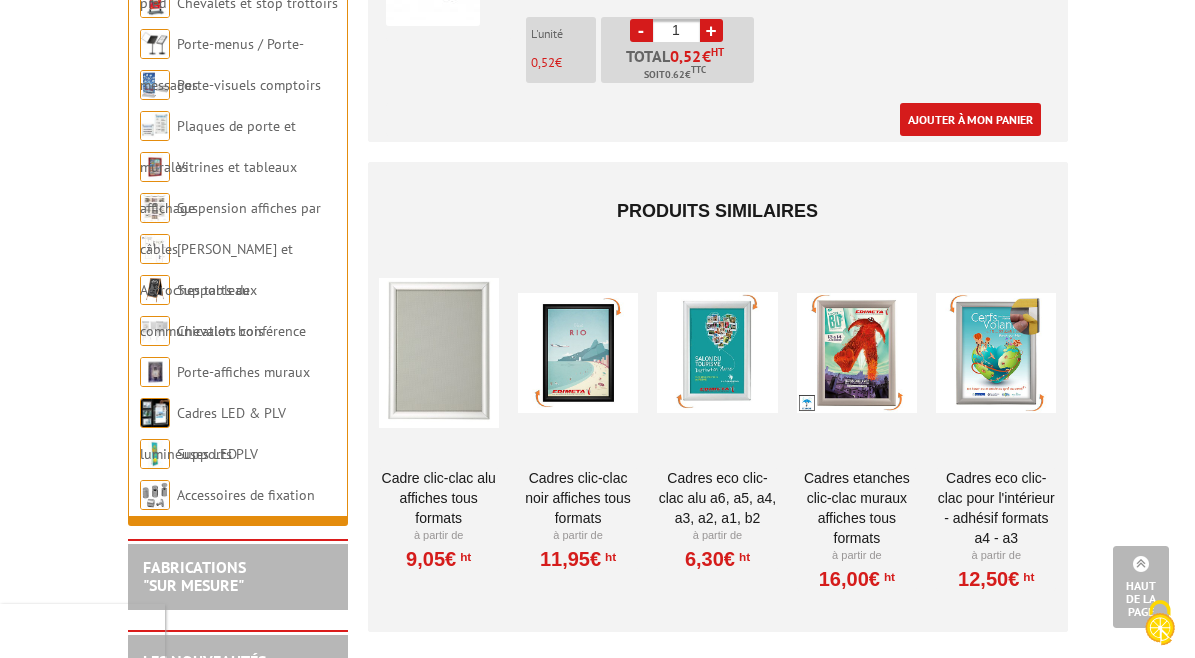 scroll, scrollTop: 7638, scrollLeft: 0, axis: vertical 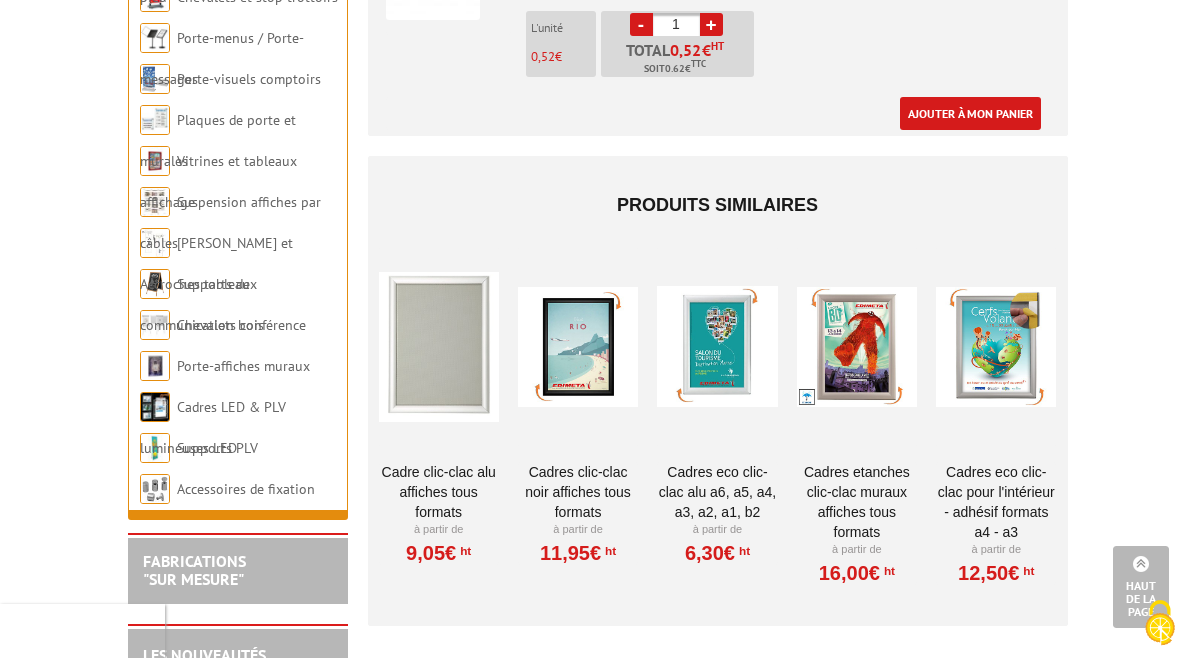 click on "Cadres clic-clac noir affiches tous formats" at bounding box center (578, 492) 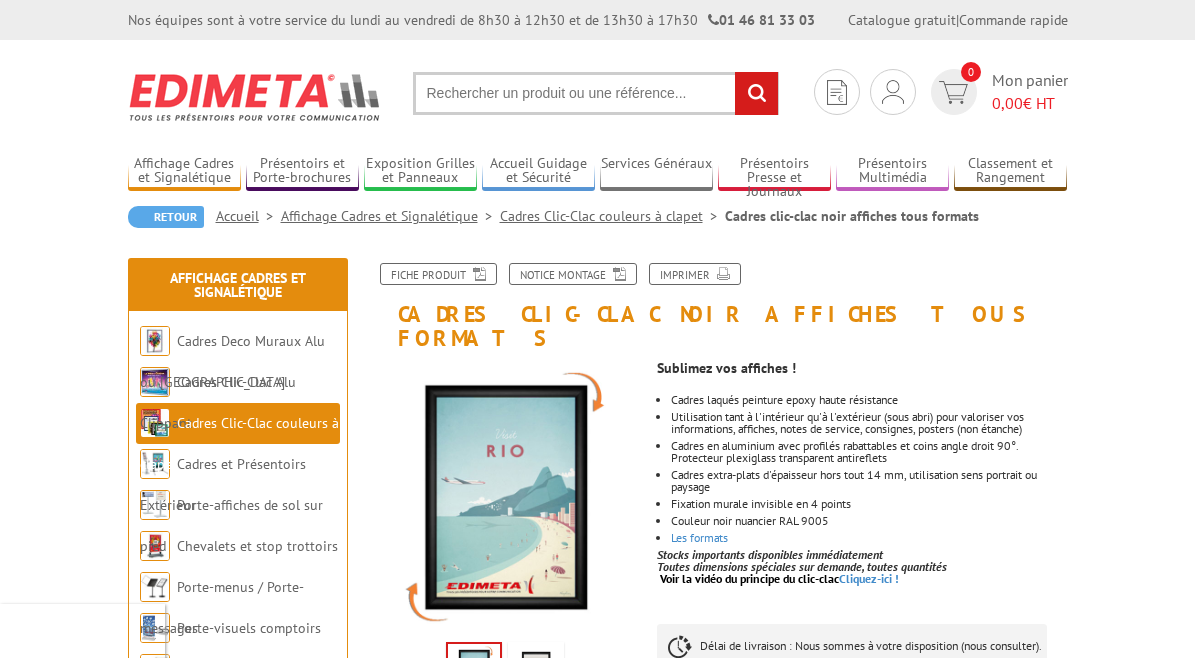 scroll, scrollTop: 0, scrollLeft: 0, axis: both 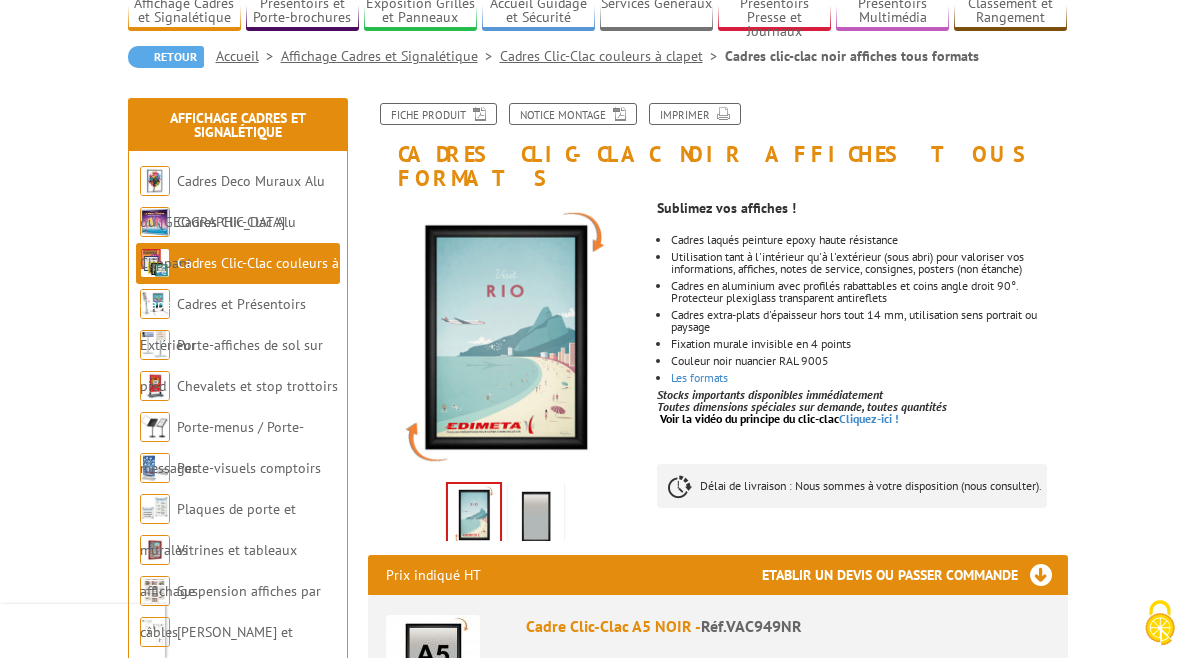 click at bounding box center (474, 515) 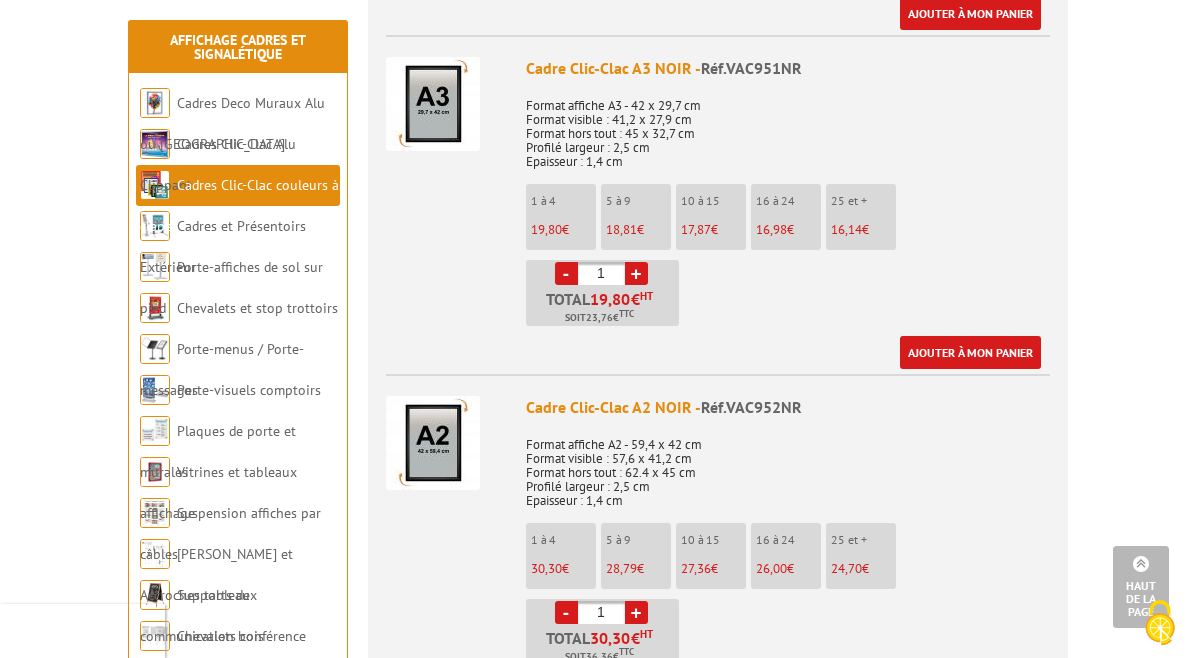 scroll, scrollTop: 1414, scrollLeft: 0, axis: vertical 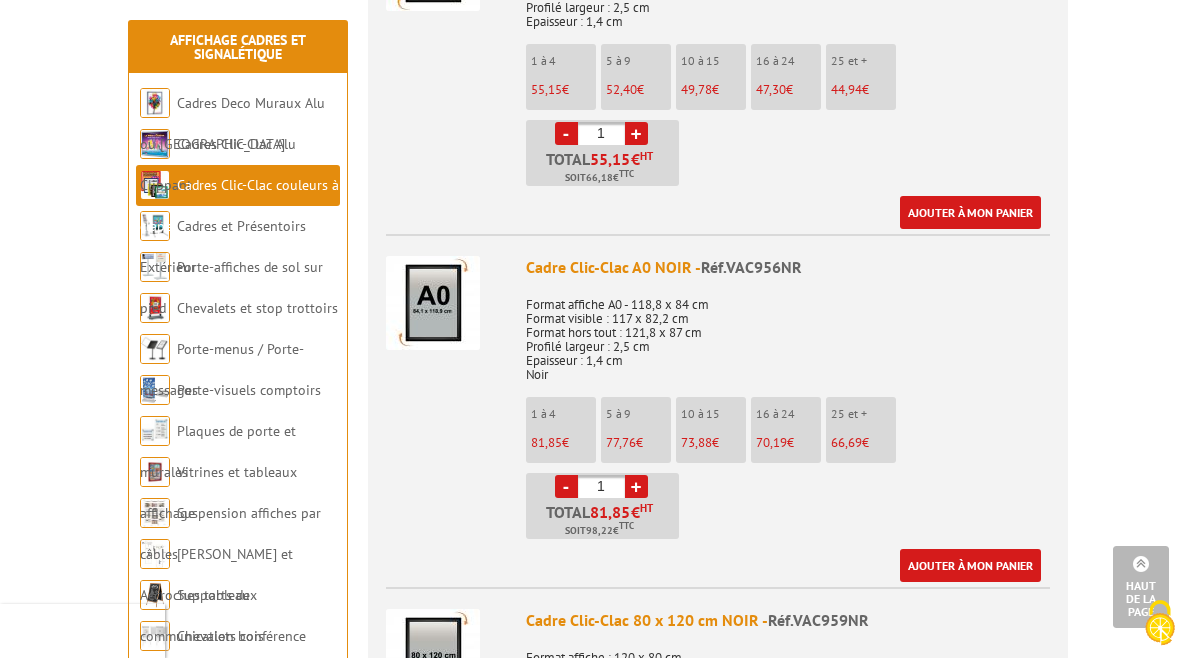 click on "16 à 24
70,19  €" at bounding box center [786, 430] 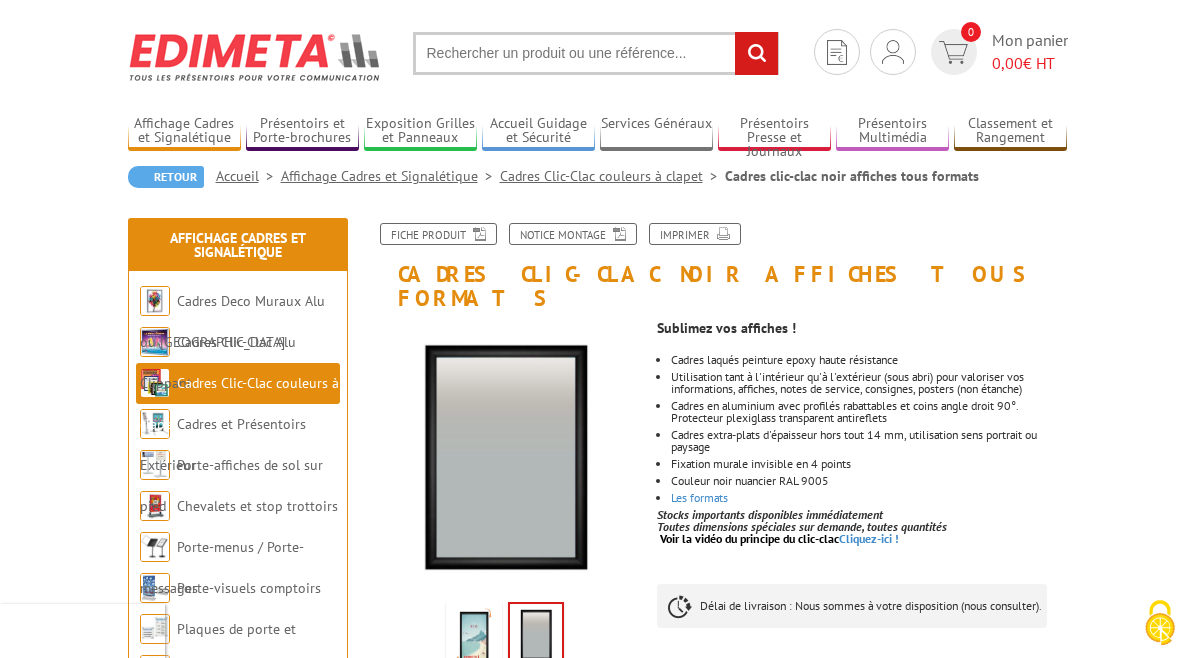scroll, scrollTop: 39, scrollLeft: 0, axis: vertical 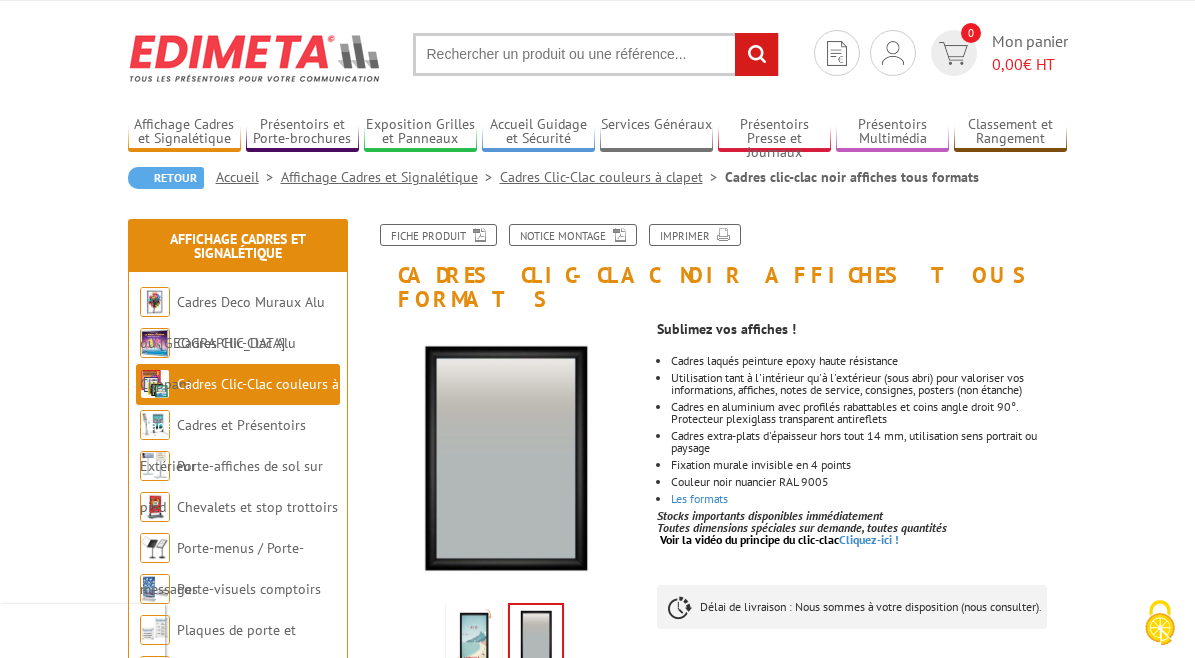 click on "Cadres extra-plats d'épaisseur hors tout 14 mm, utilisation sens portrait ou paysage" at bounding box center (869, 442) 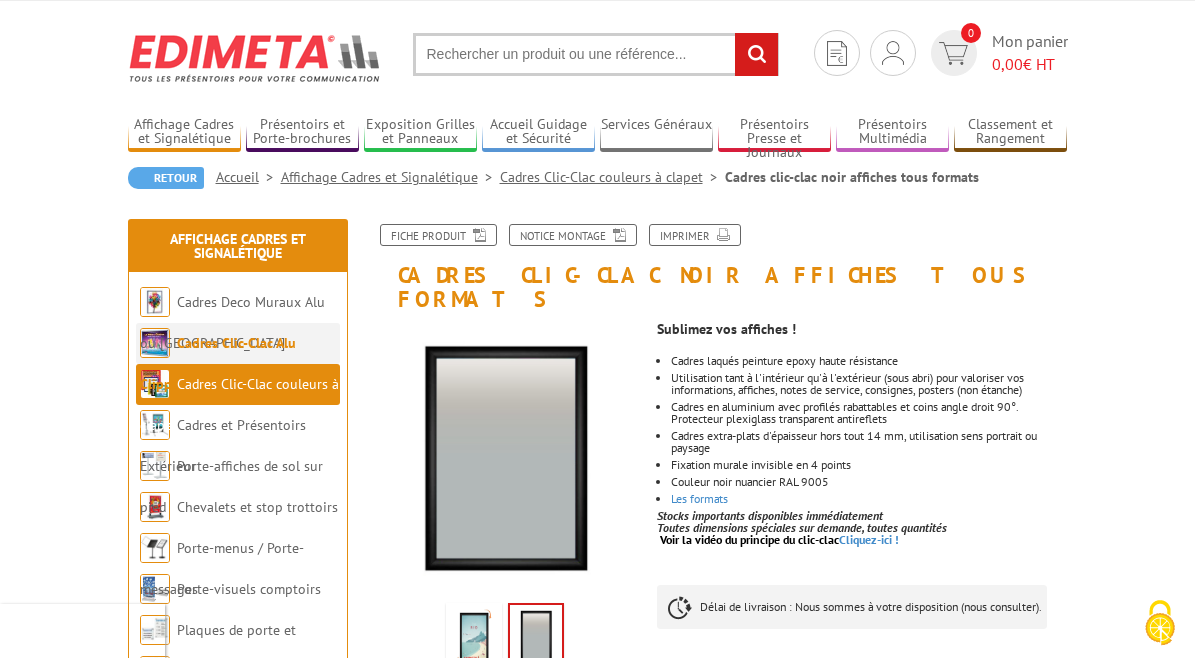click on "Cadres Clic-Clac Alu Clippant" at bounding box center [218, 363] 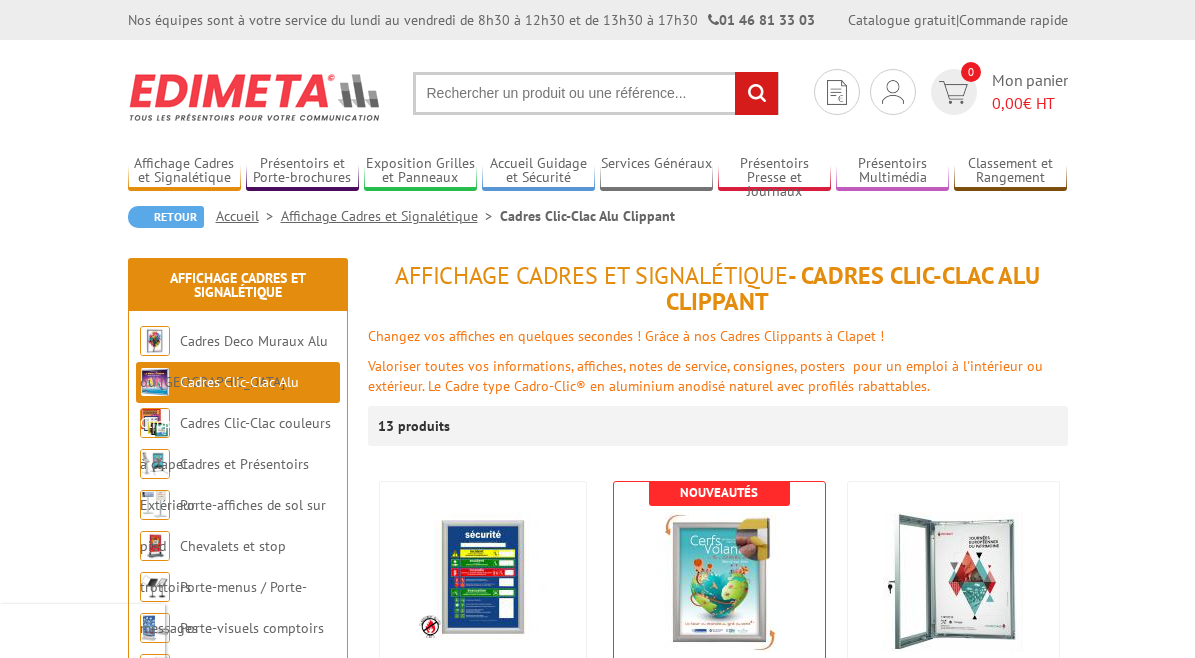 scroll, scrollTop: 0, scrollLeft: 0, axis: both 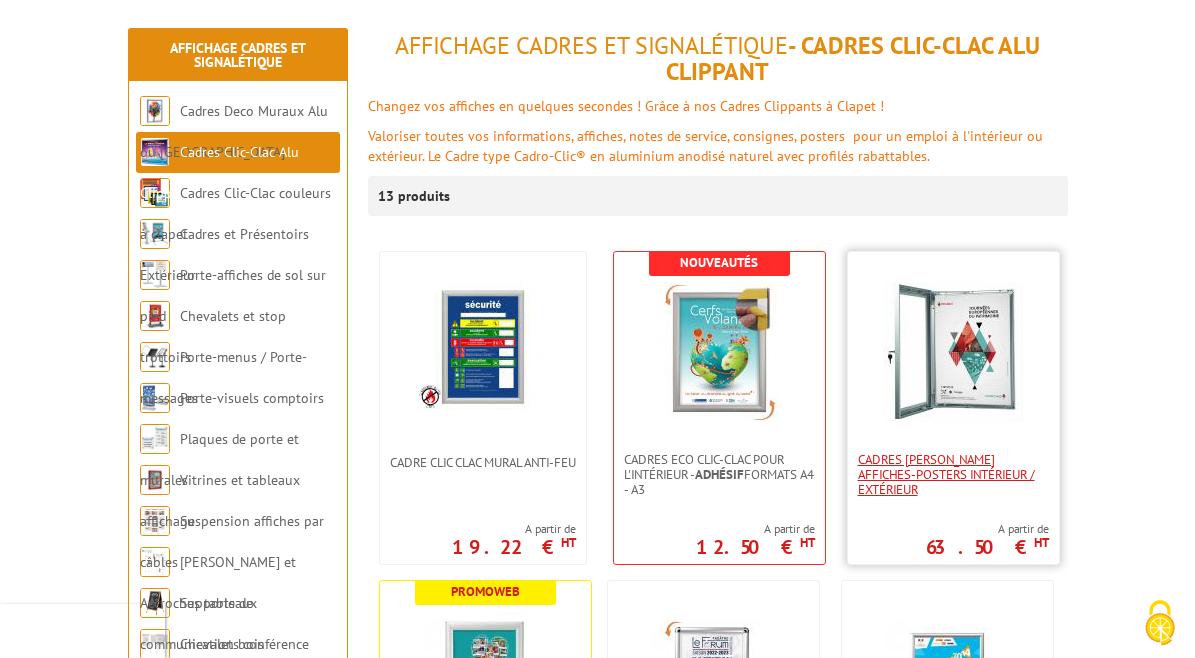 click on "Cadres [PERSON_NAME] affiches-posters intérieur / extérieur" at bounding box center (953, 474) 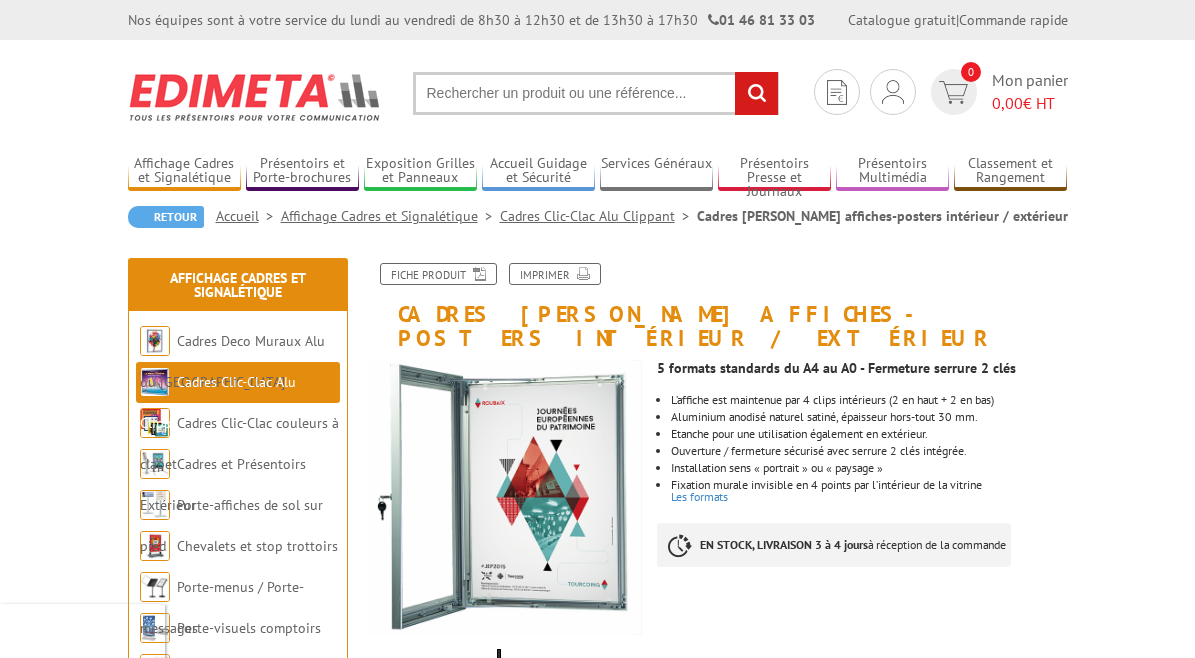 scroll, scrollTop: 0, scrollLeft: 0, axis: both 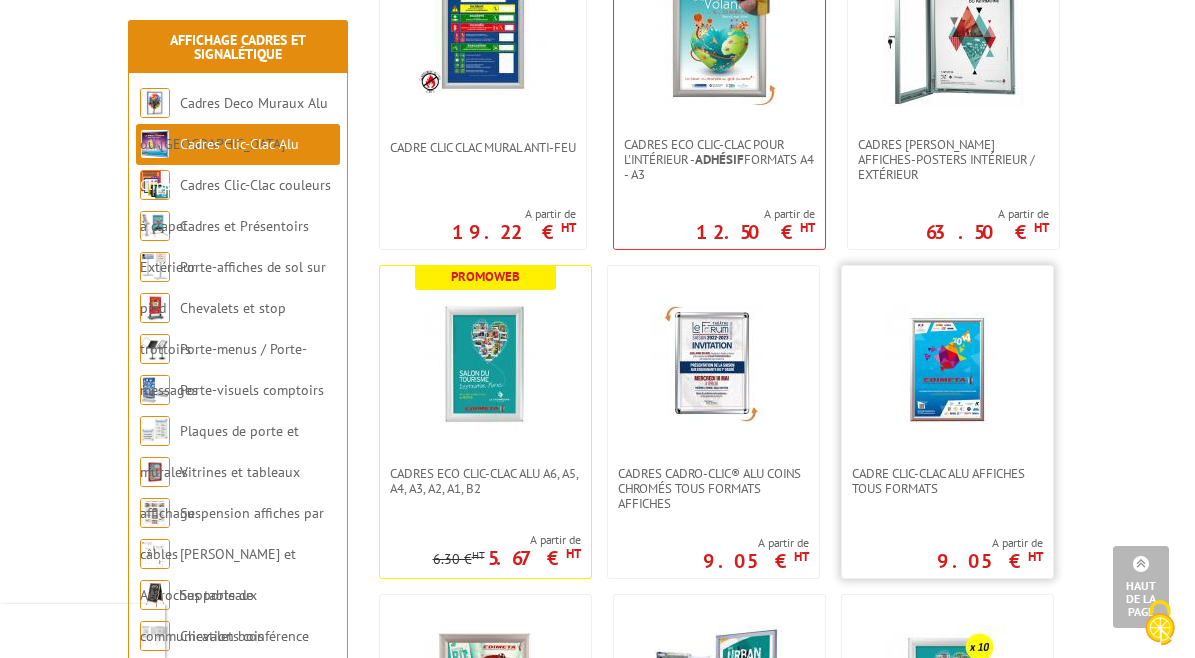click at bounding box center (947, 366) 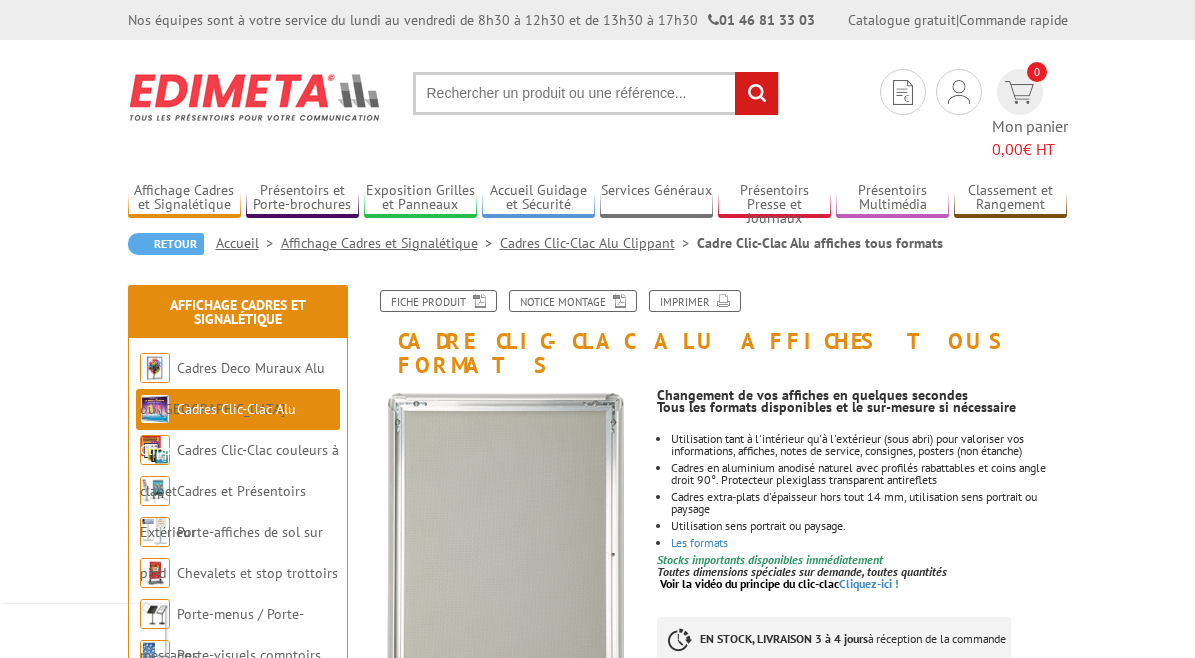 scroll, scrollTop: 0, scrollLeft: 0, axis: both 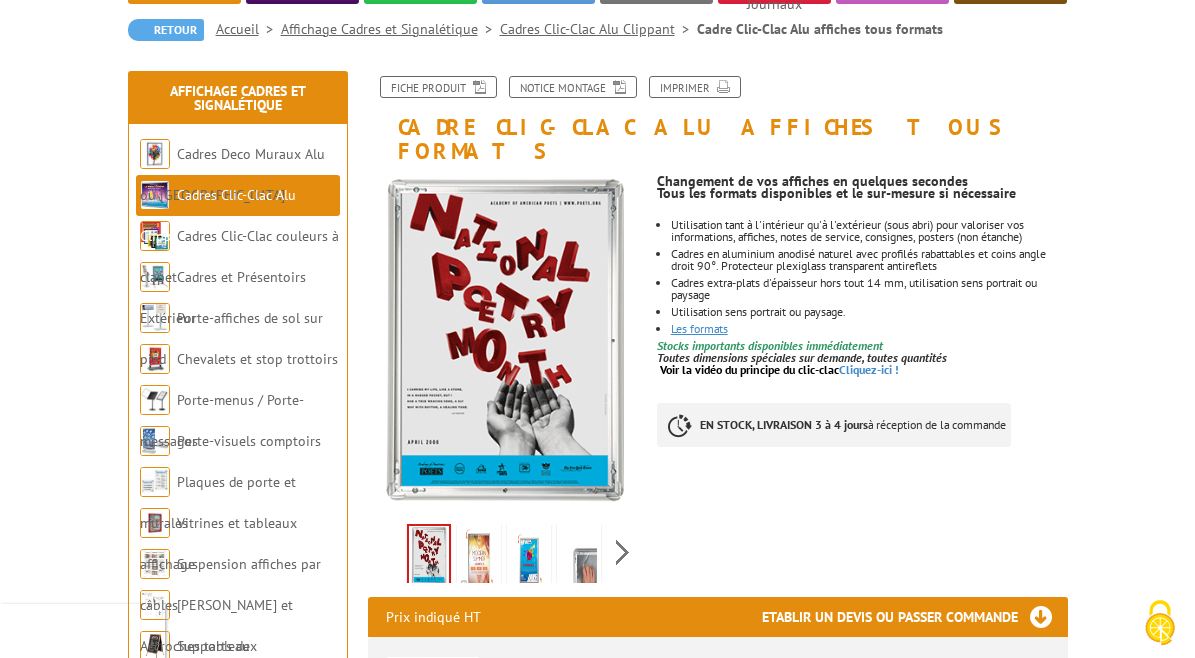 click on "Les formats" at bounding box center [699, 328] 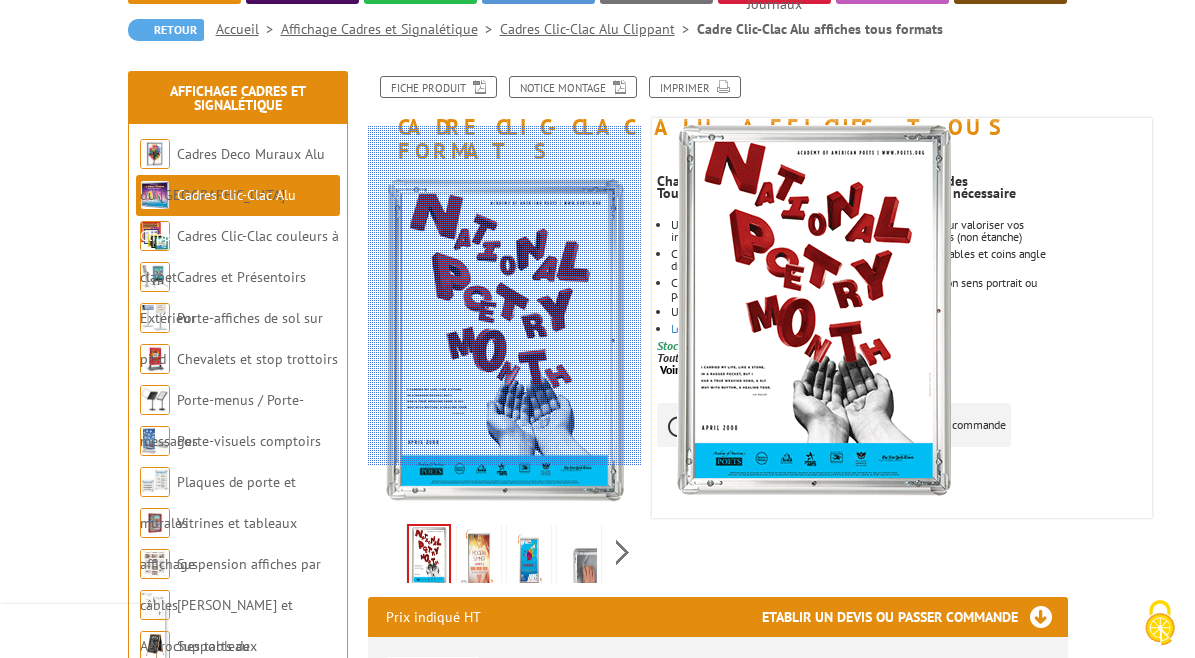 click at bounding box center [581, 296] 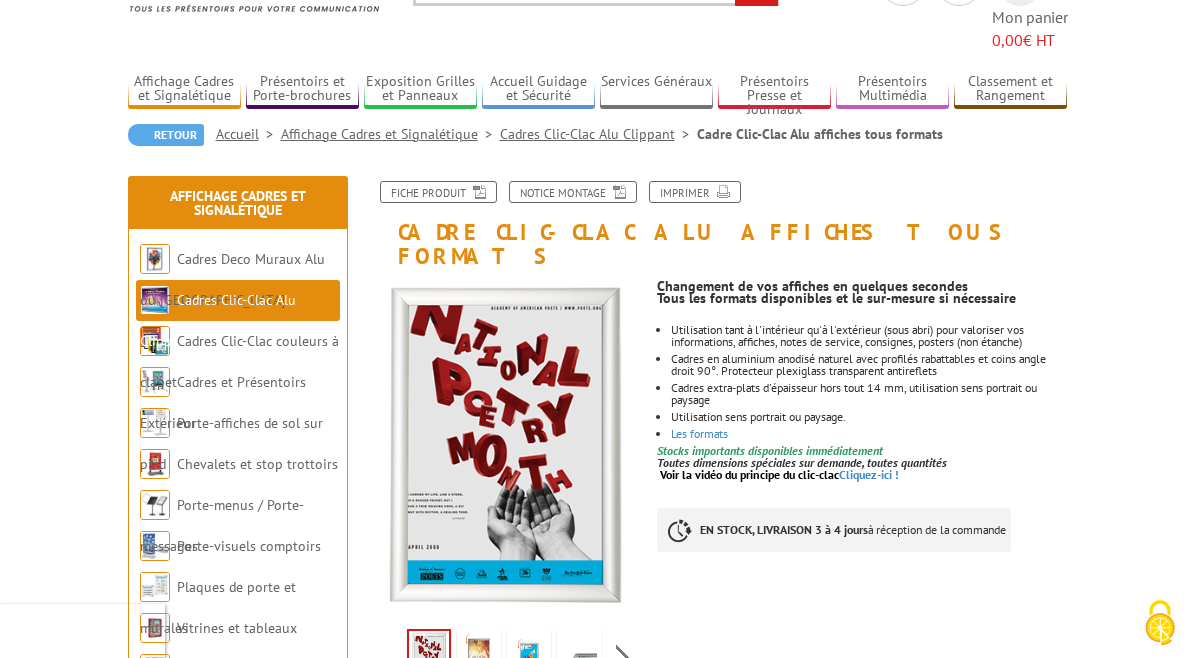 scroll, scrollTop: 54, scrollLeft: 0, axis: vertical 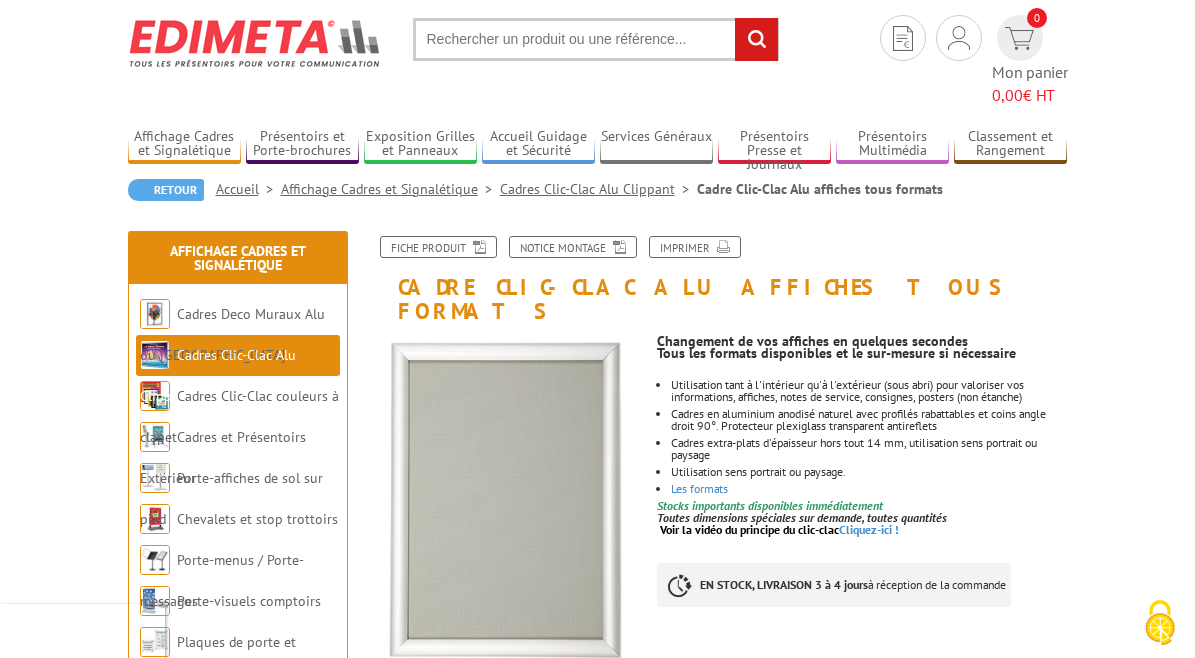 click on "Cadres Clic-Clac Alu Clippant" at bounding box center (218, 375) 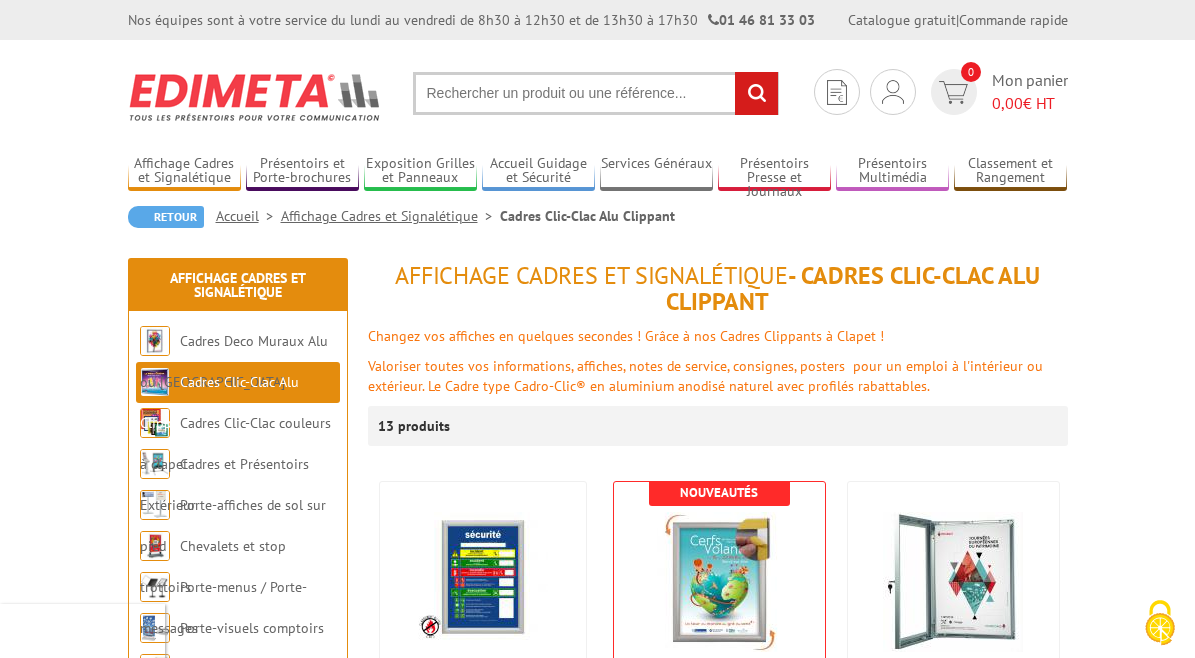 scroll, scrollTop: 0, scrollLeft: 0, axis: both 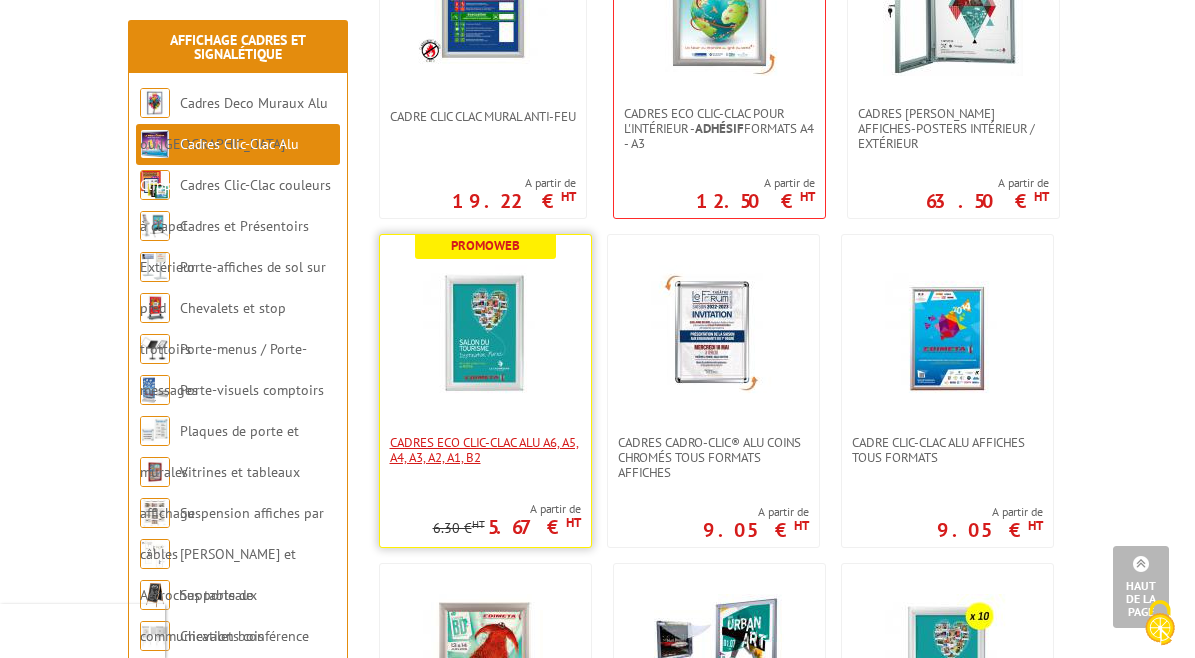 click on "Cadres Eco Clic-Clac alu A6, A5, A4, A3, A2, A1, B2" at bounding box center [485, 450] 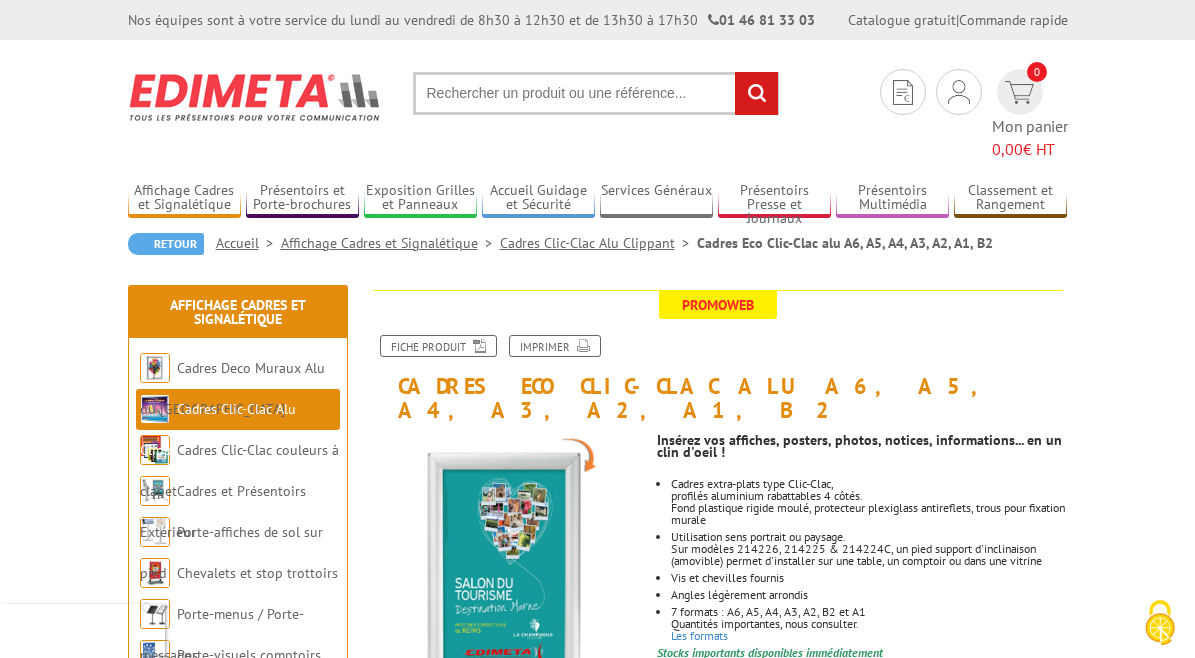 scroll, scrollTop: 0, scrollLeft: 0, axis: both 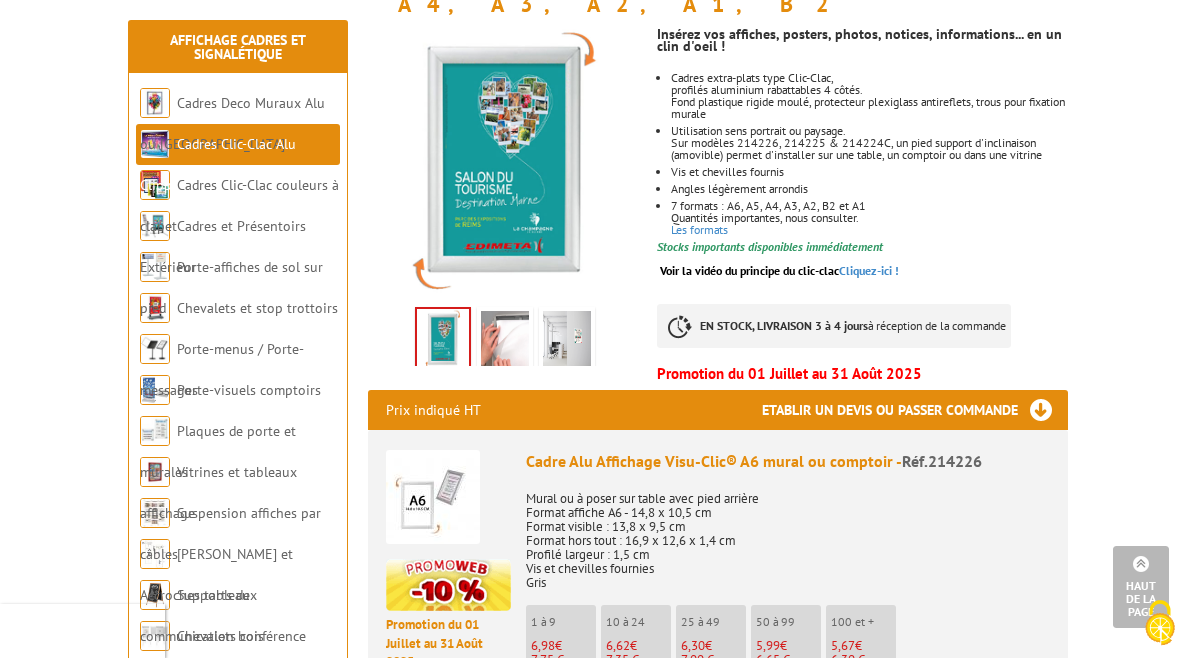click on "Mural ou à poser sur table avec pied arrière Format affiche A6 - 14,8 x 10,5 cm Format visible : 13,8 x 9,5 cm Format hors tout : 16,9 x 12,6 x 1,4 cm Profilé largeur : 1,5 cm Vis et chevilles fournies Gris" at bounding box center [788, 534] 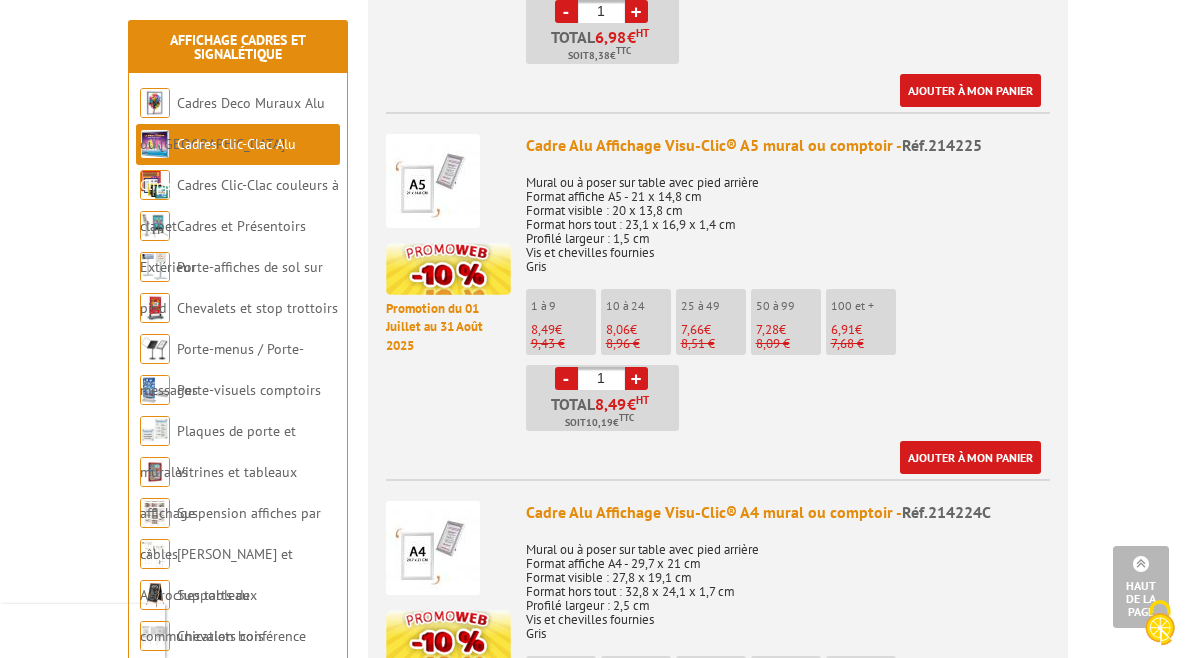 scroll, scrollTop: 1090, scrollLeft: 0, axis: vertical 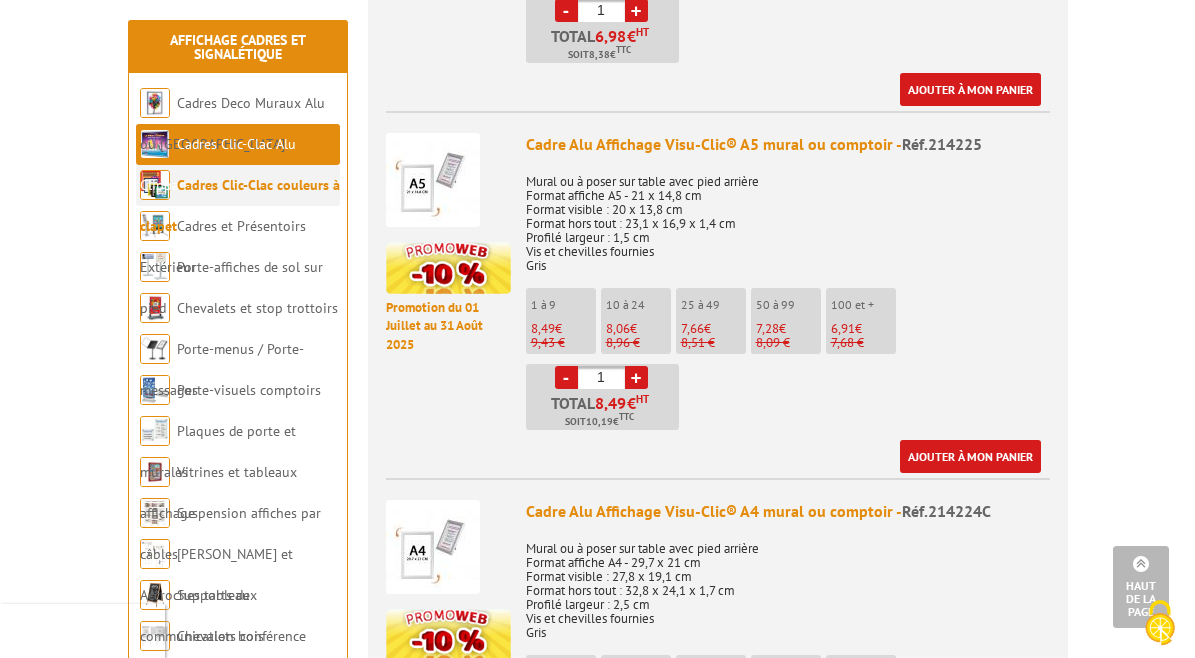 click on "Cadres Clic-Clac couleurs à clapet" at bounding box center (240, 205) 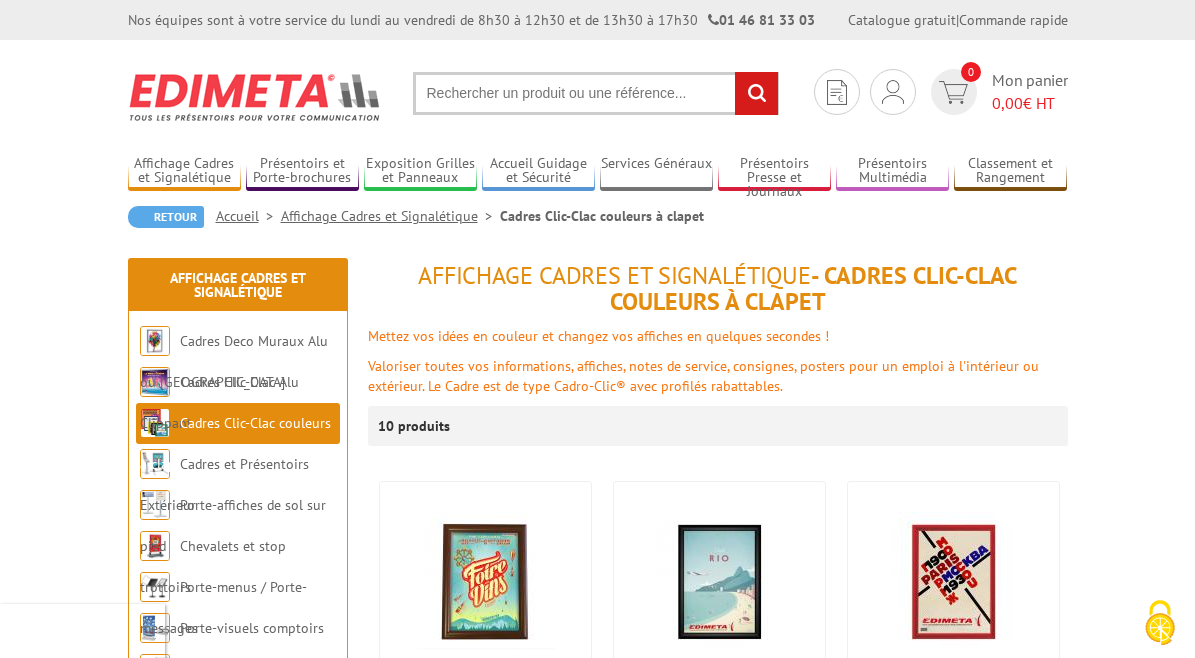 scroll, scrollTop: 0, scrollLeft: 0, axis: both 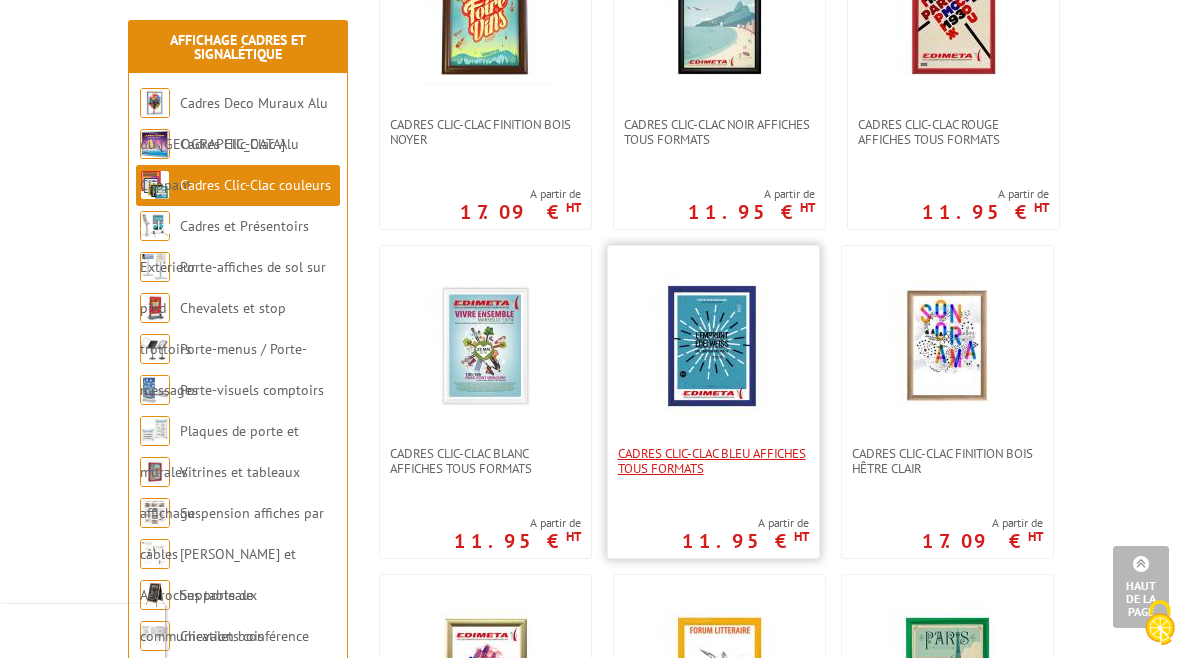click on "Cadres clic-clac bleu affiches tous formats" at bounding box center [713, 461] 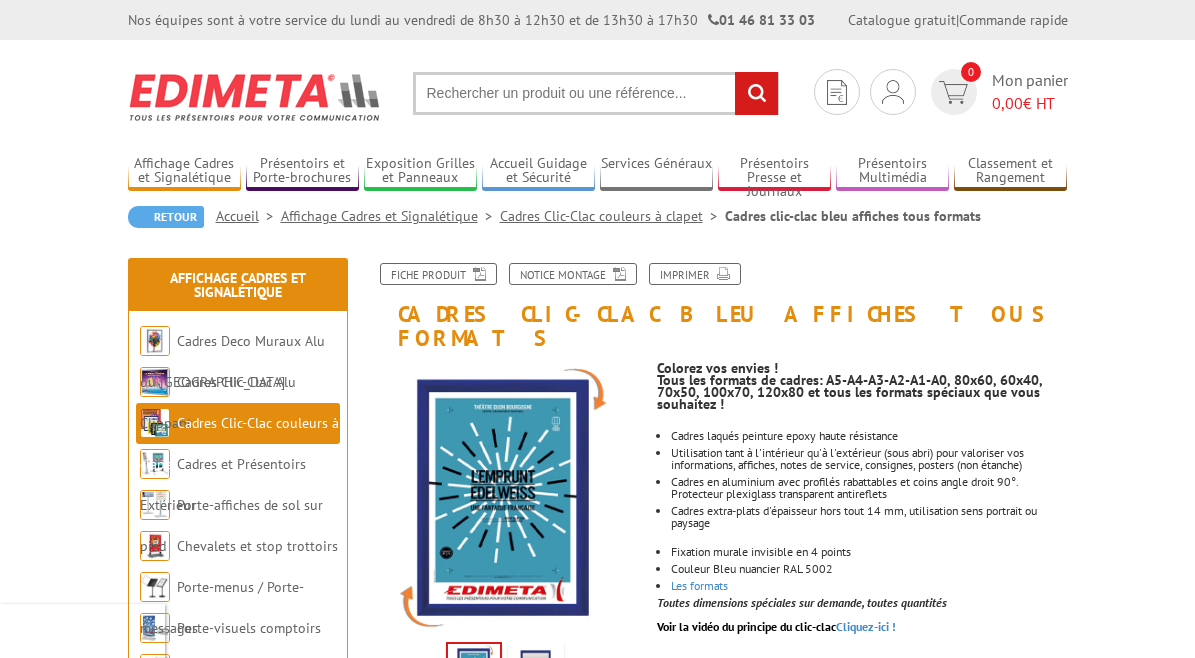 scroll, scrollTop: 0, scrollLeft: 0, axis: both 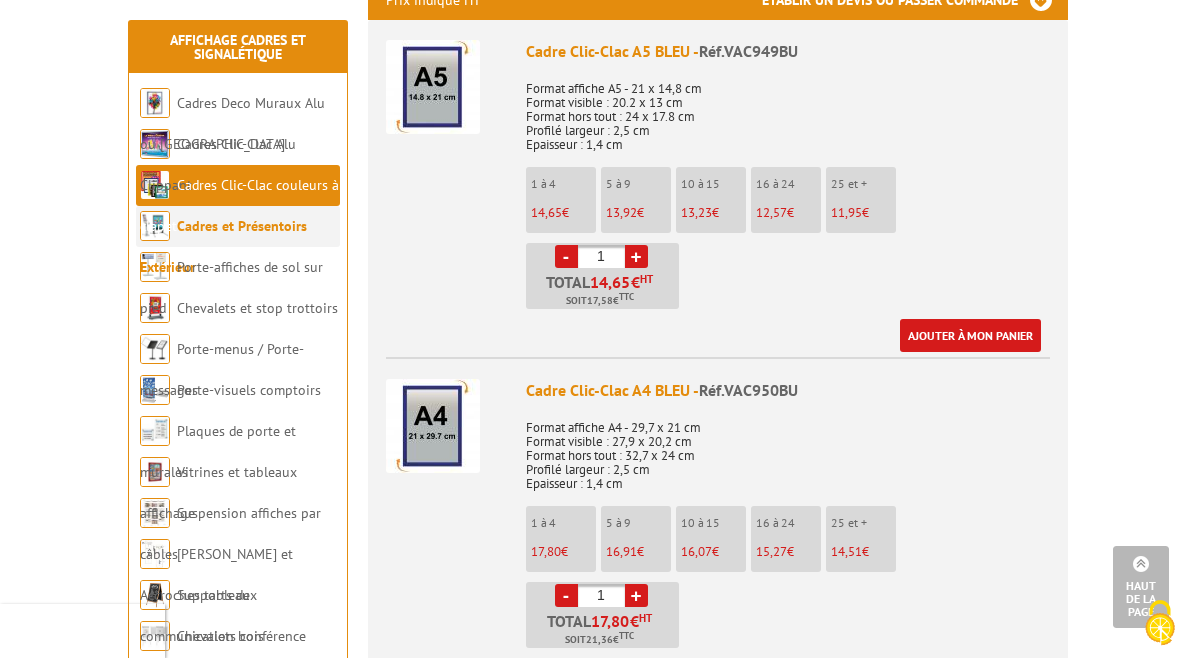 click on "Cadres et Présentoirs Extérieur" at bounding box center [223, 246] 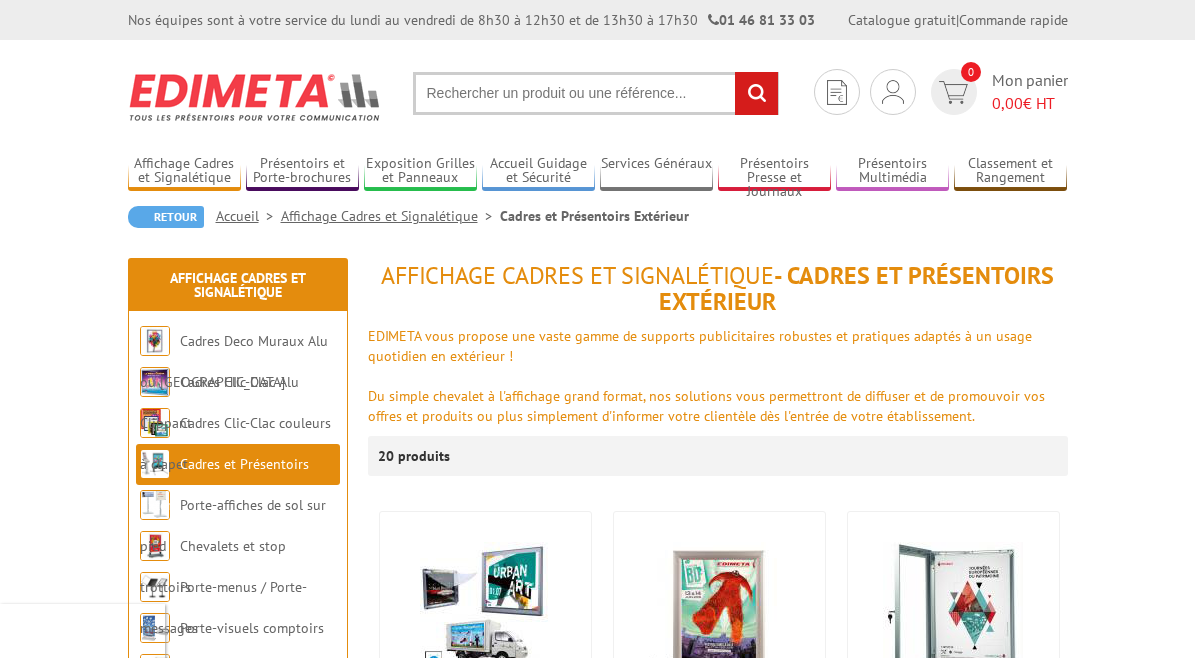 scroll, scrollTop: 0, scrollLeft: 0, axis: both 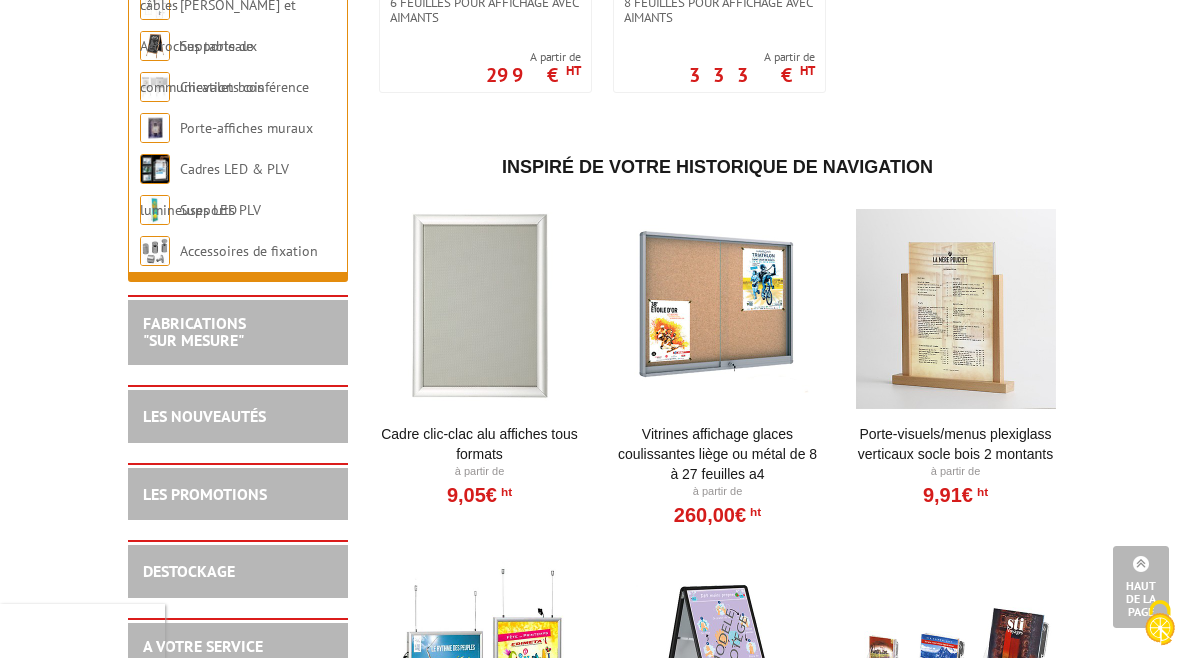 click at bounding box center [480, 309] 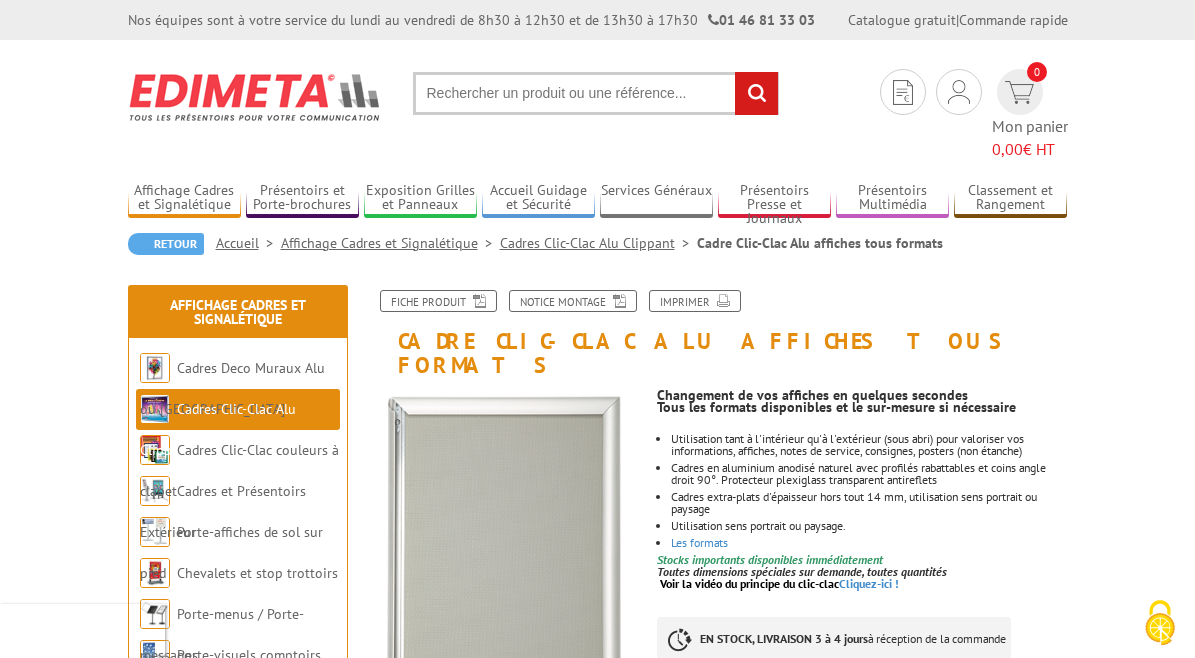 scroll, scrollTop: 0, scrollLeft: 0, axis: both 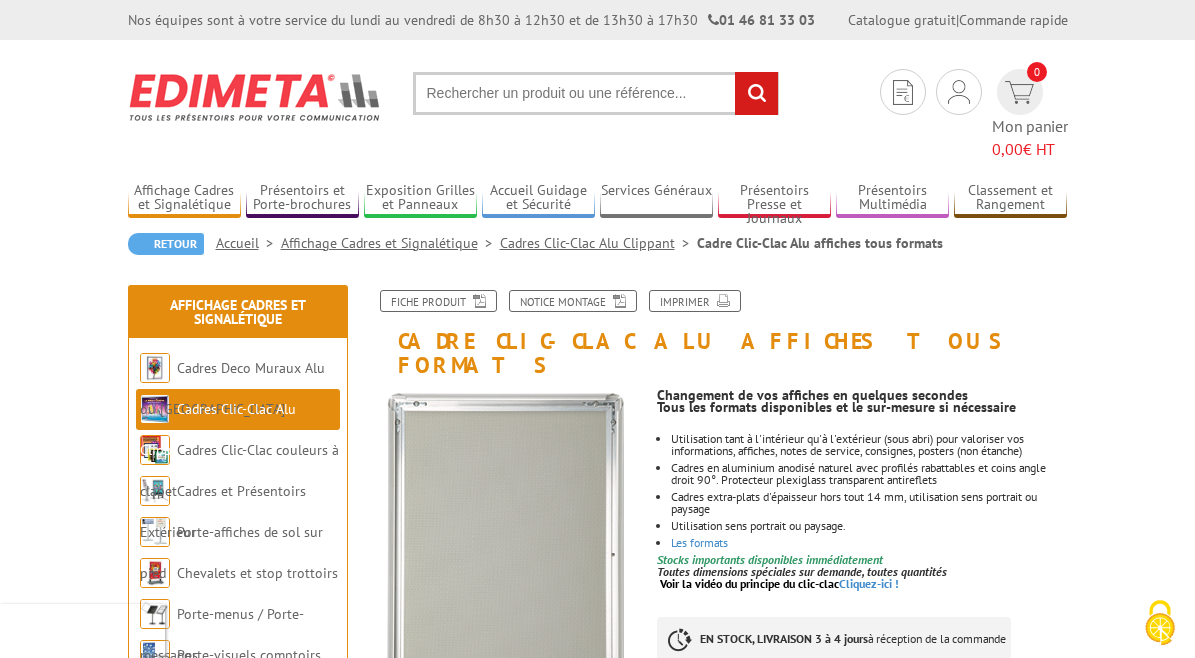 click on "Les formats" at bounding box center (869, 543) 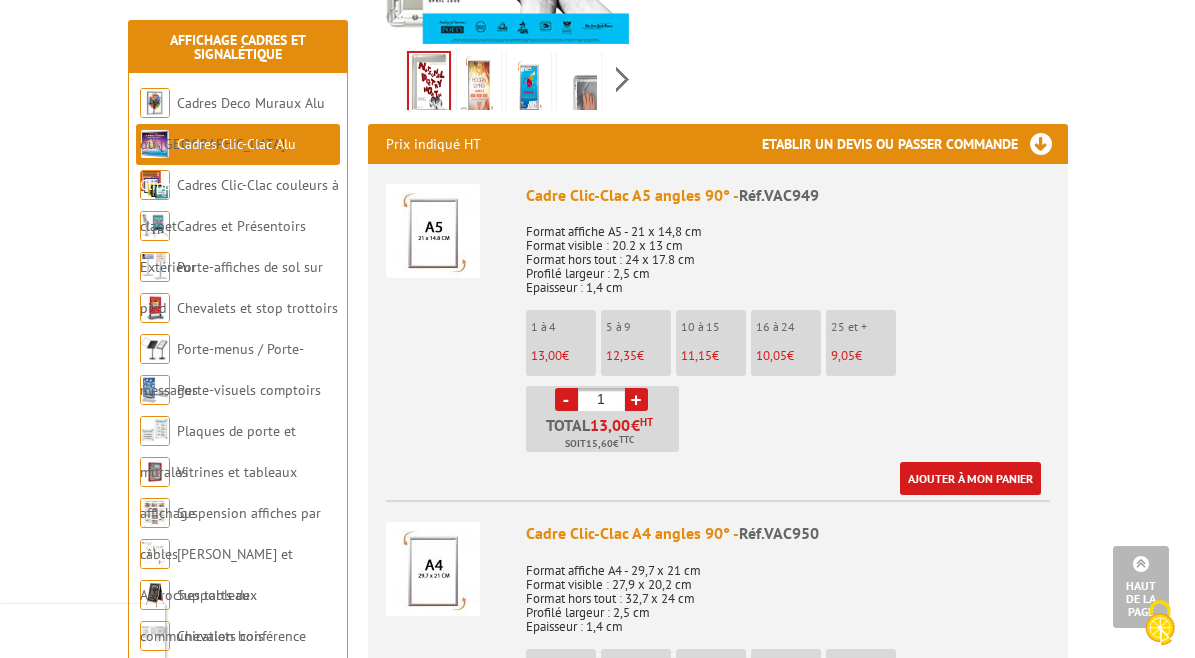 scroll, scrollTop: 688, scrollLeft: 0, axis: vertical 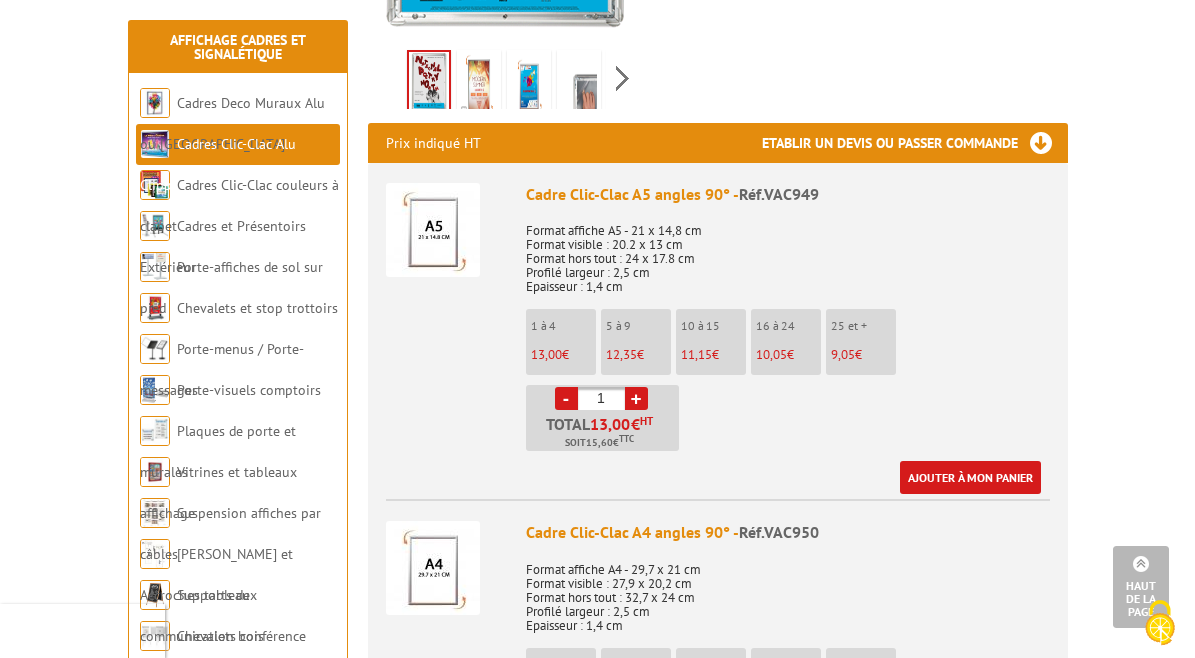 click at bounding box center [433, 230] 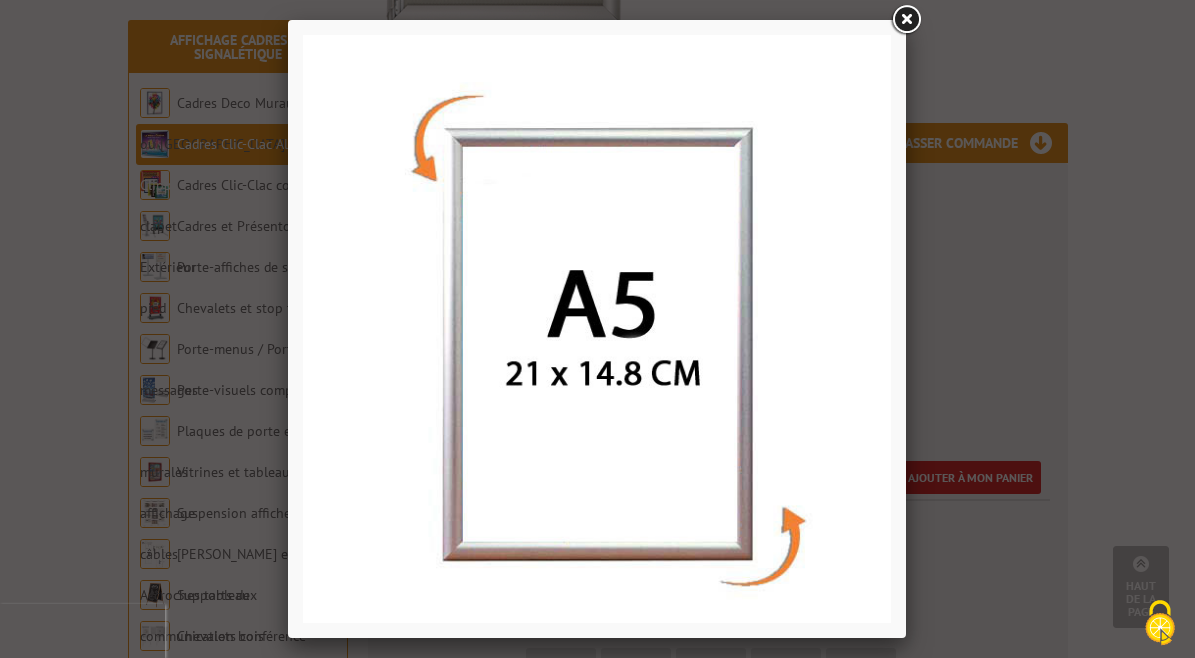 click at bounding box center (906, 20) 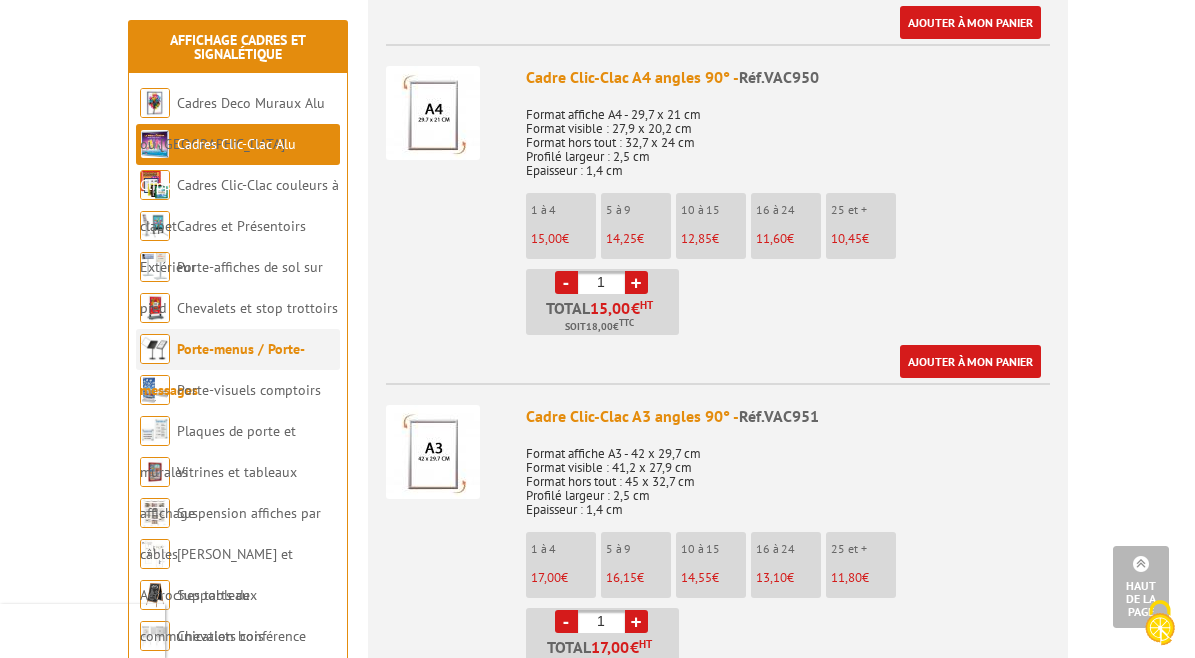 scroll, scrollTop: 1145, scrollLeft: 0, axis: vertical 